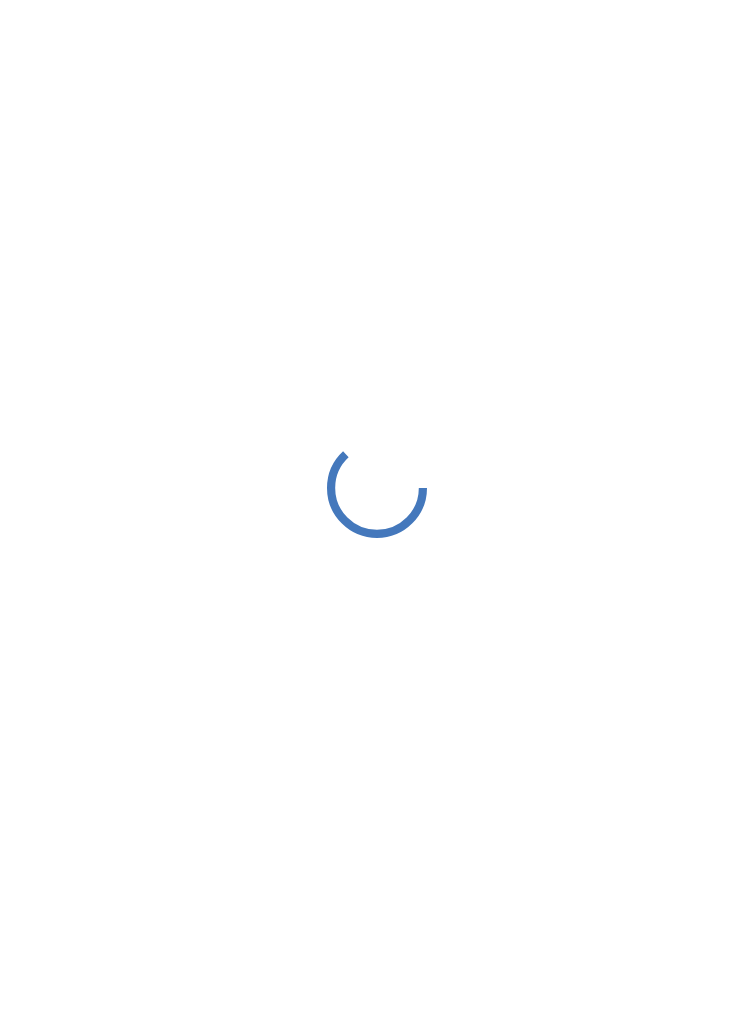 scroll, scrollTop: 0, scrollLeft: 0, axis: both 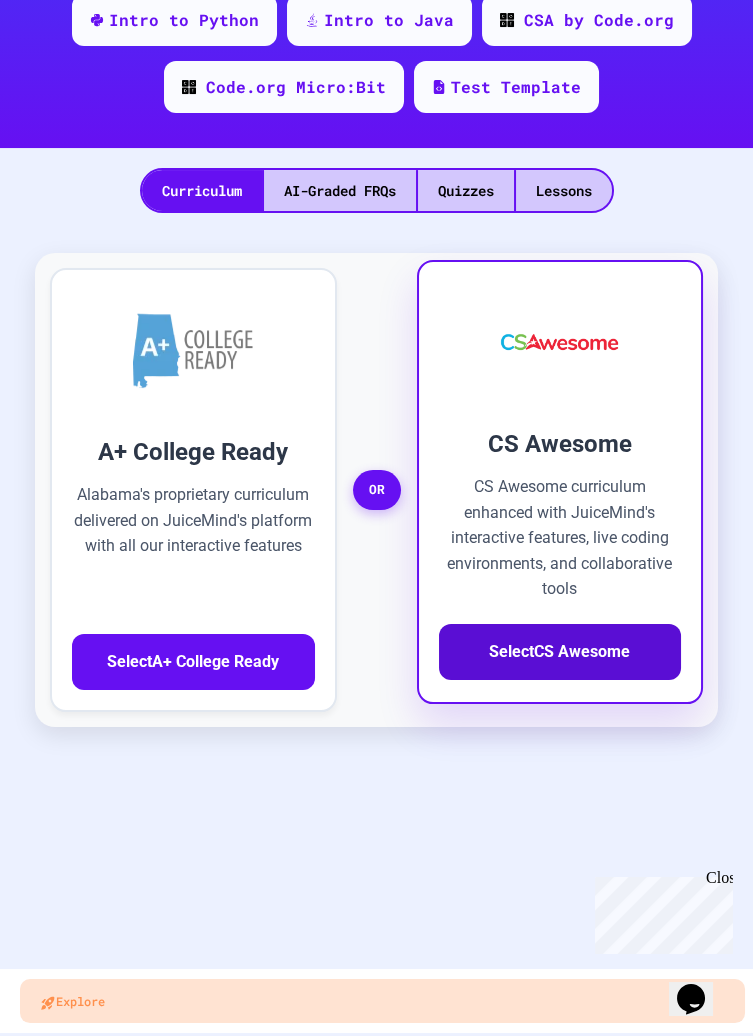 click on "Select  CS Awesome" at bounding box center (560, 652) 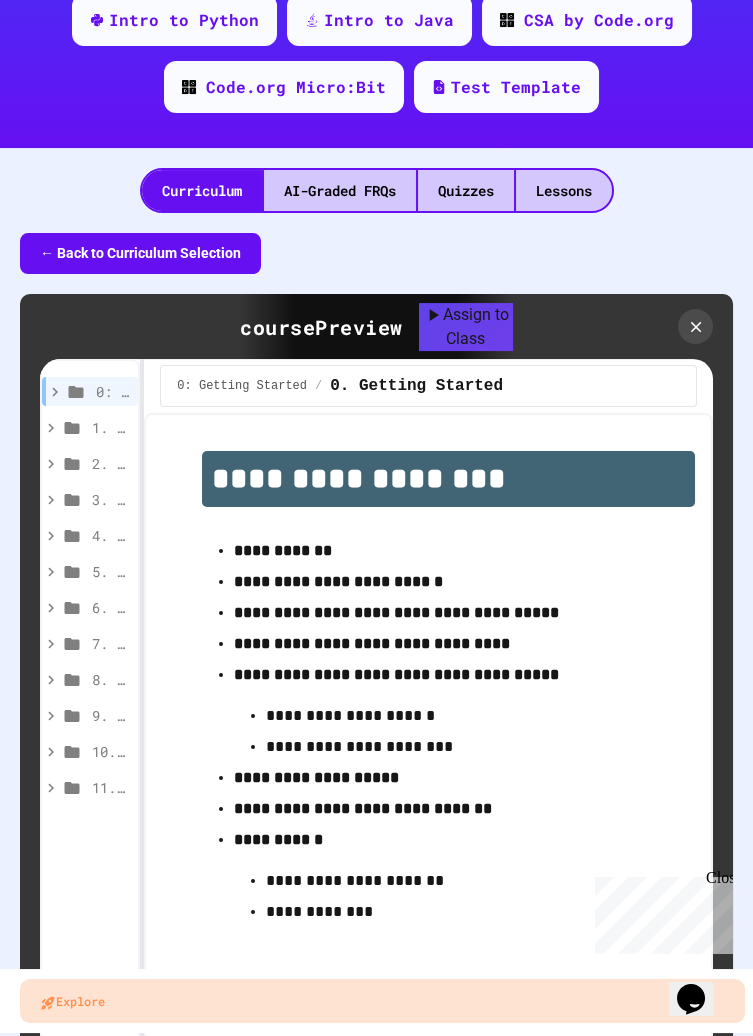 scroll, scrollTop: 637, scrollLeft: 0, axis: vertical 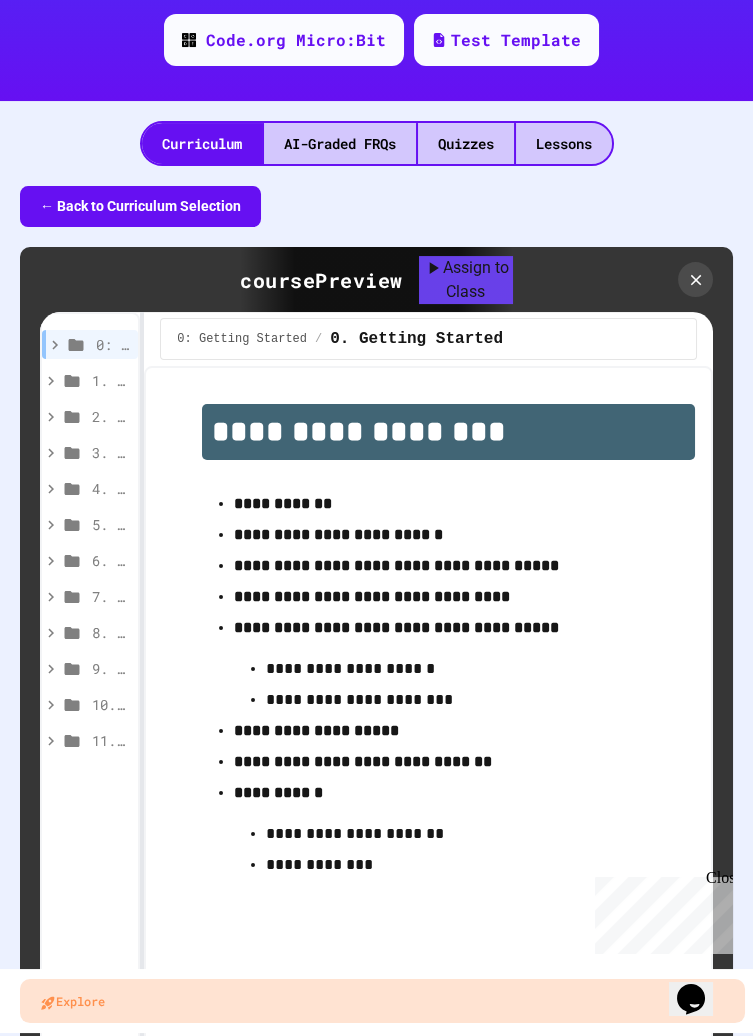 click on "**********" at bounding box center [376, -119] 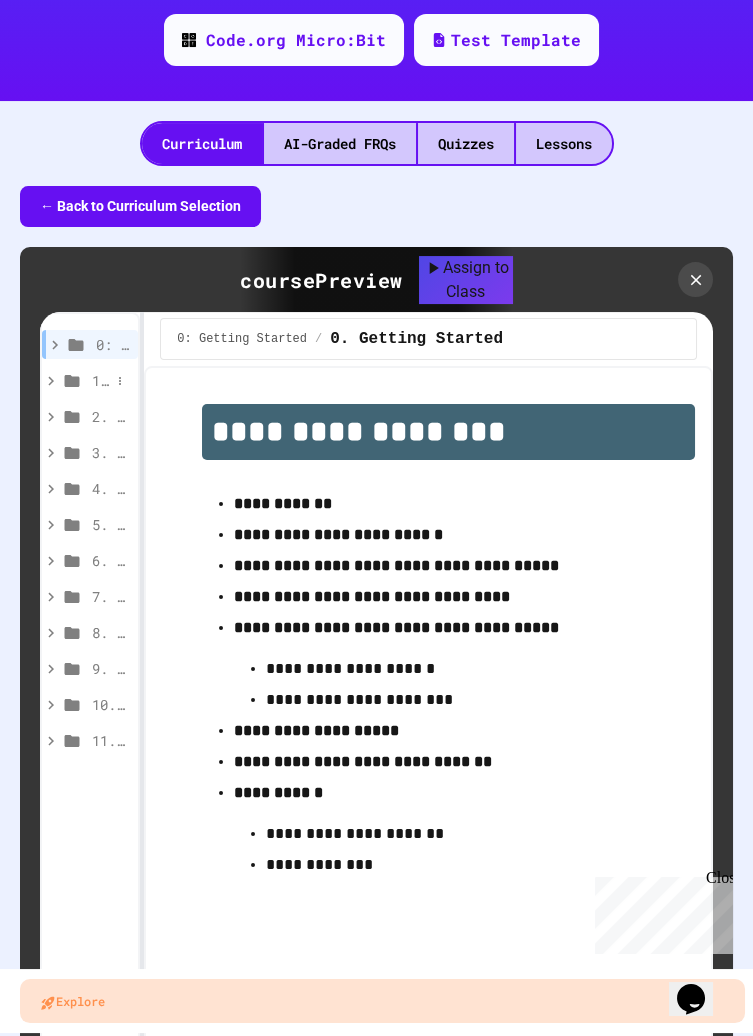 click 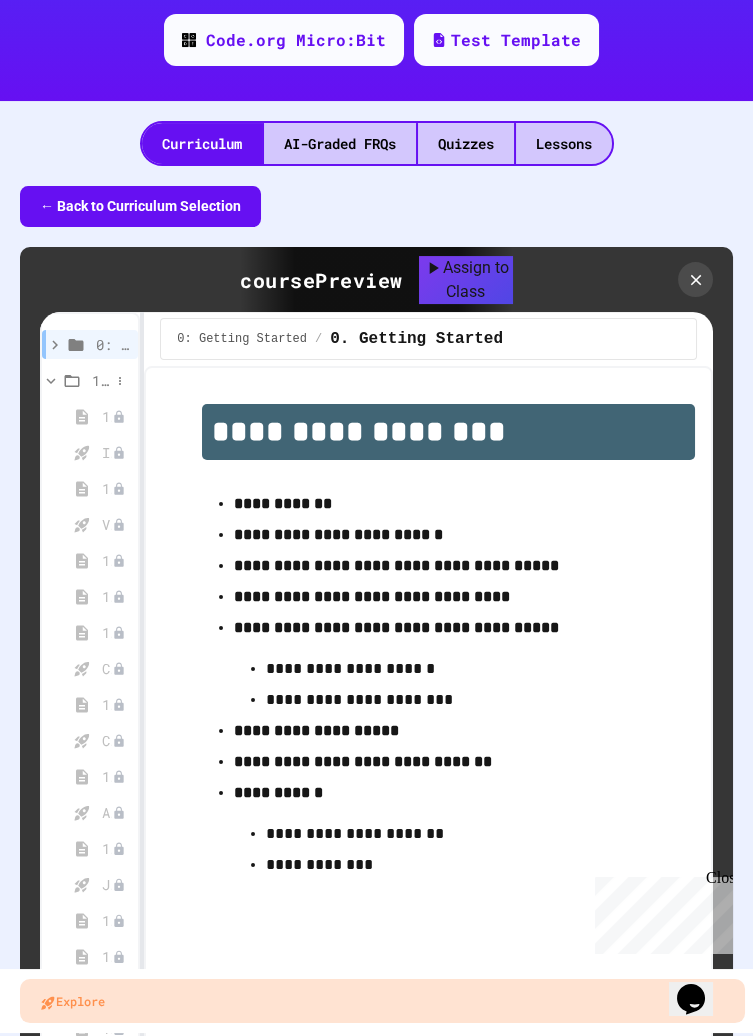 click 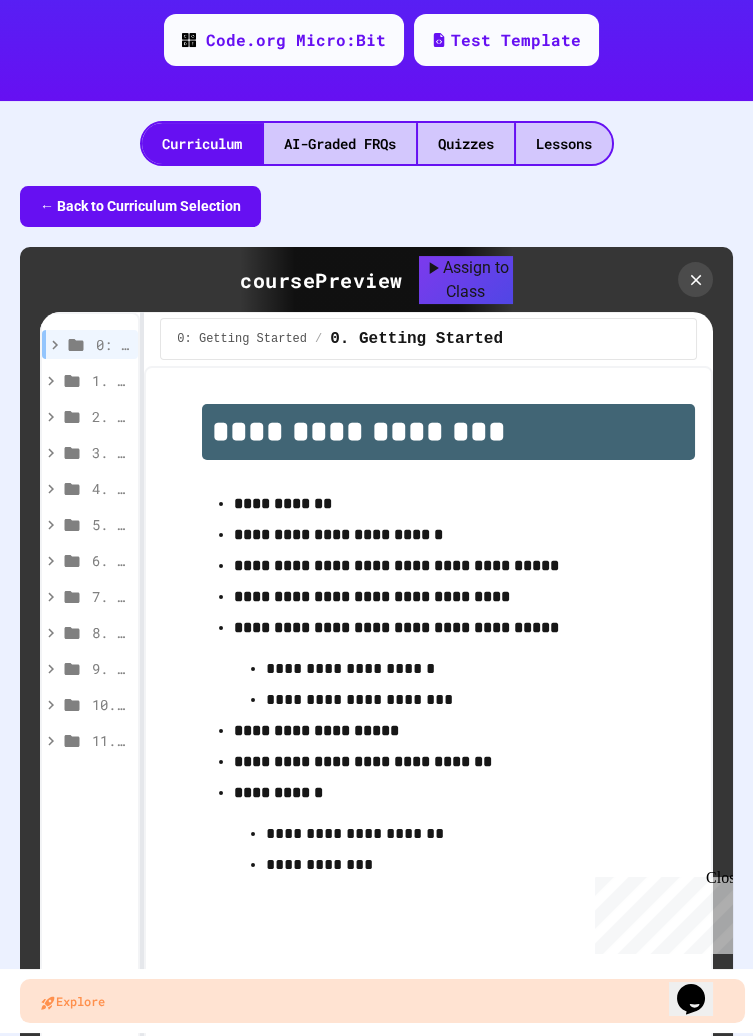 click on "**********" at bounding box center [283, 503] 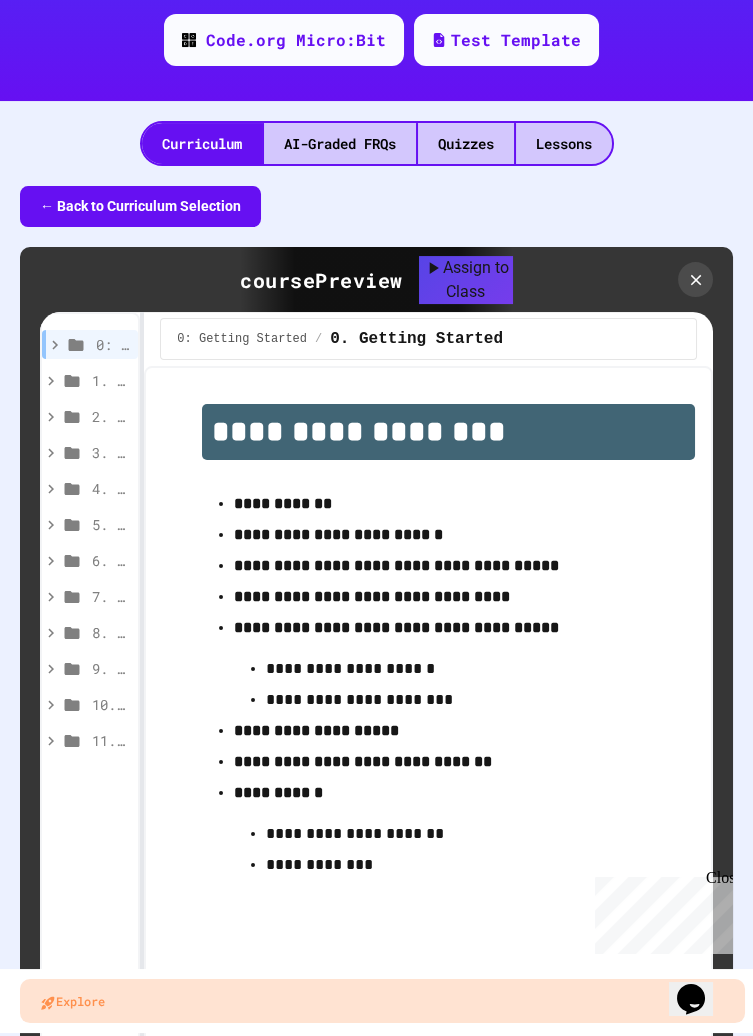 click on "**********" at bounding box center [338, 534] 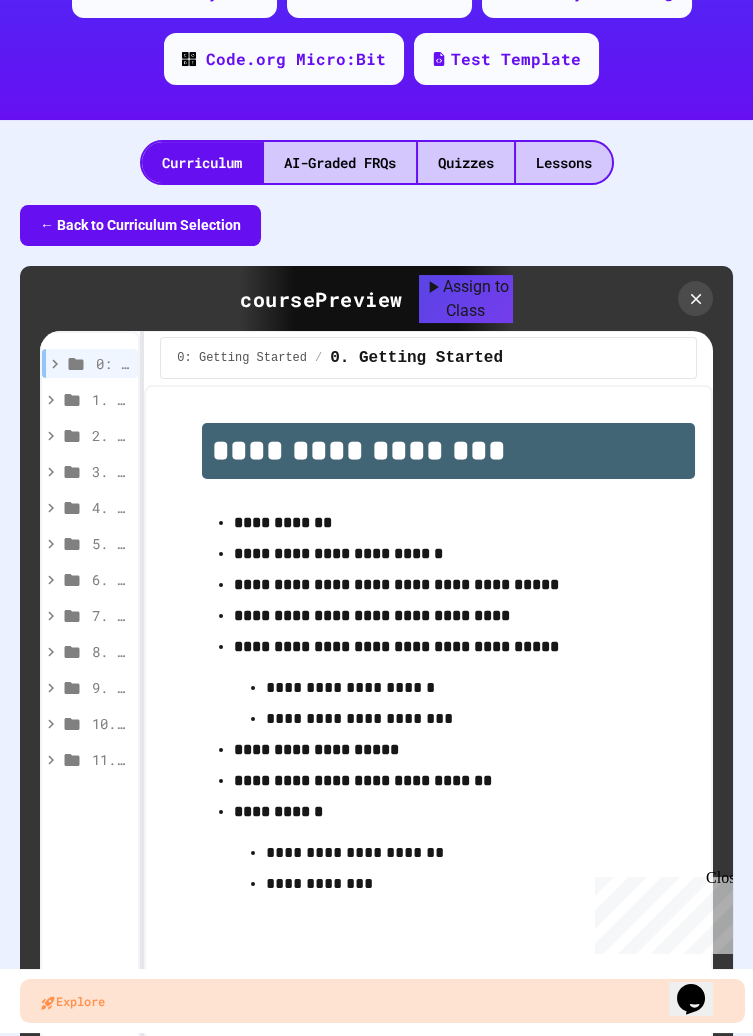 scroll, scrollTop: 616, scrollLeft: 0, axis: vertical 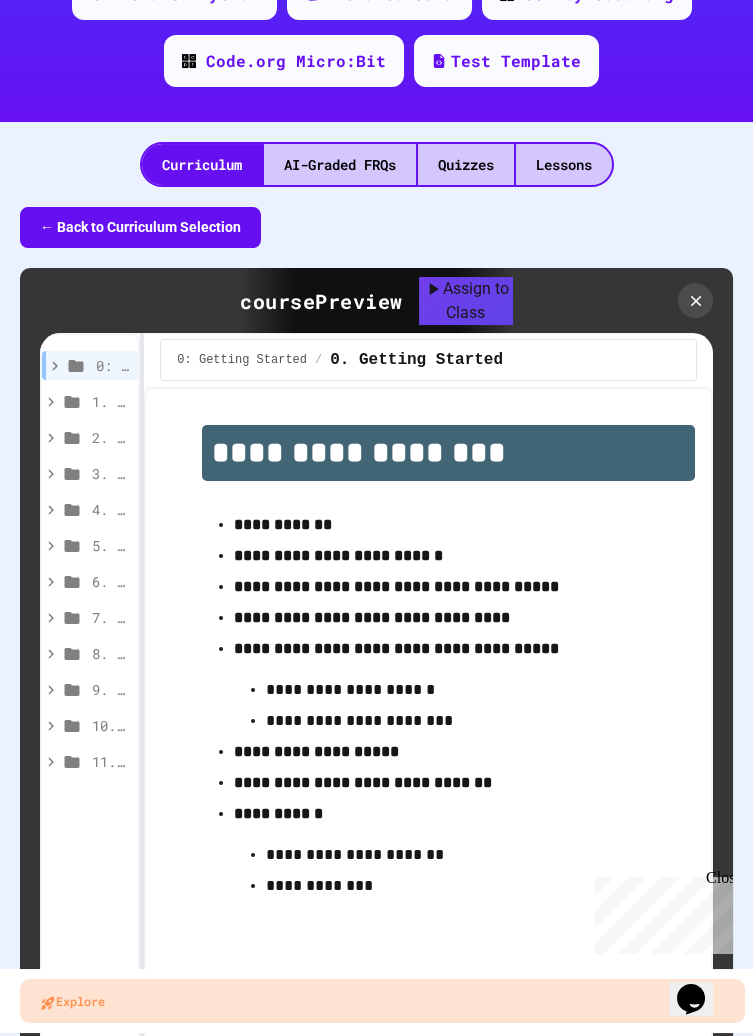 click on "**********" at bounding box center [448, 855] 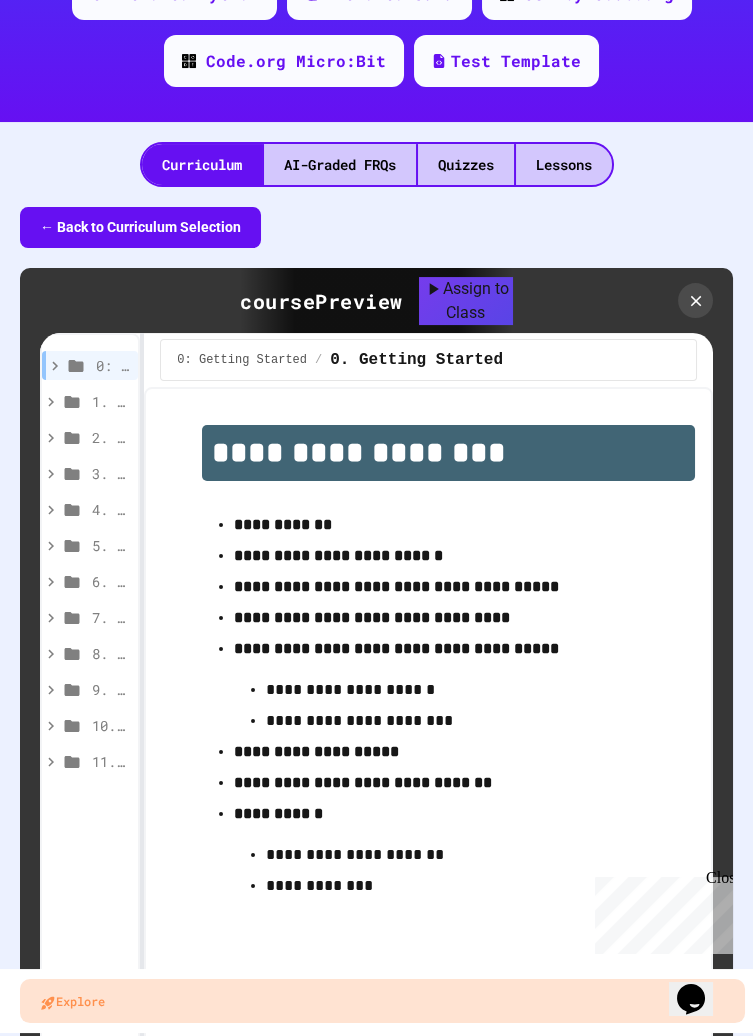 click on "**********" at bounding box center [278, 813] 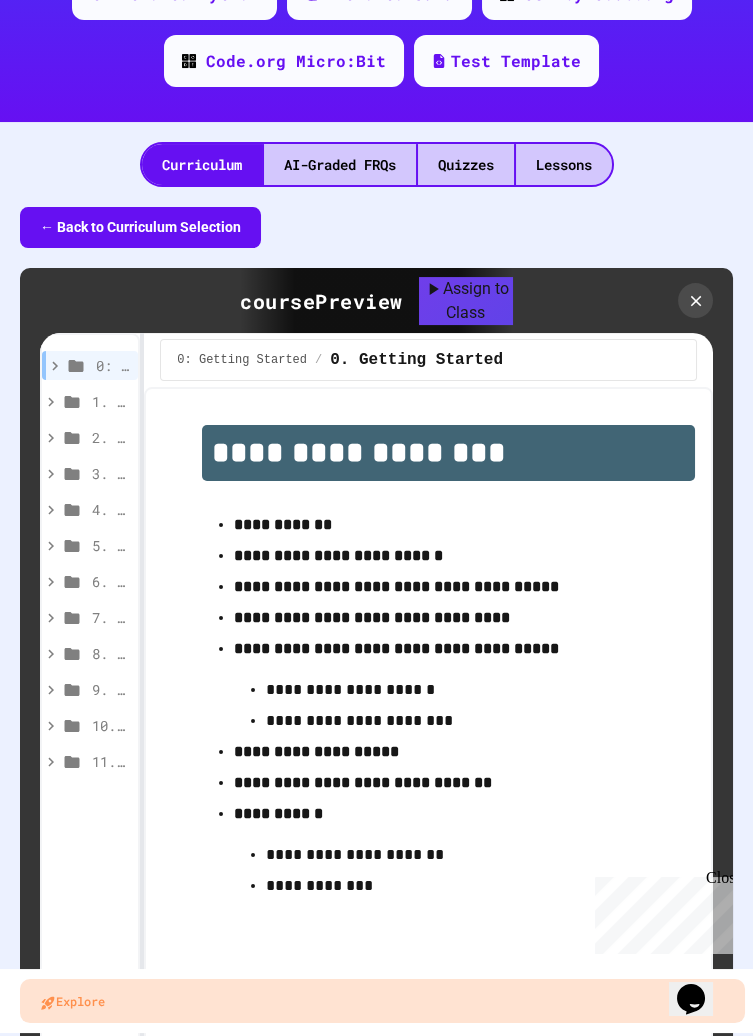 click on "**********" at bounding box center (363, 782) 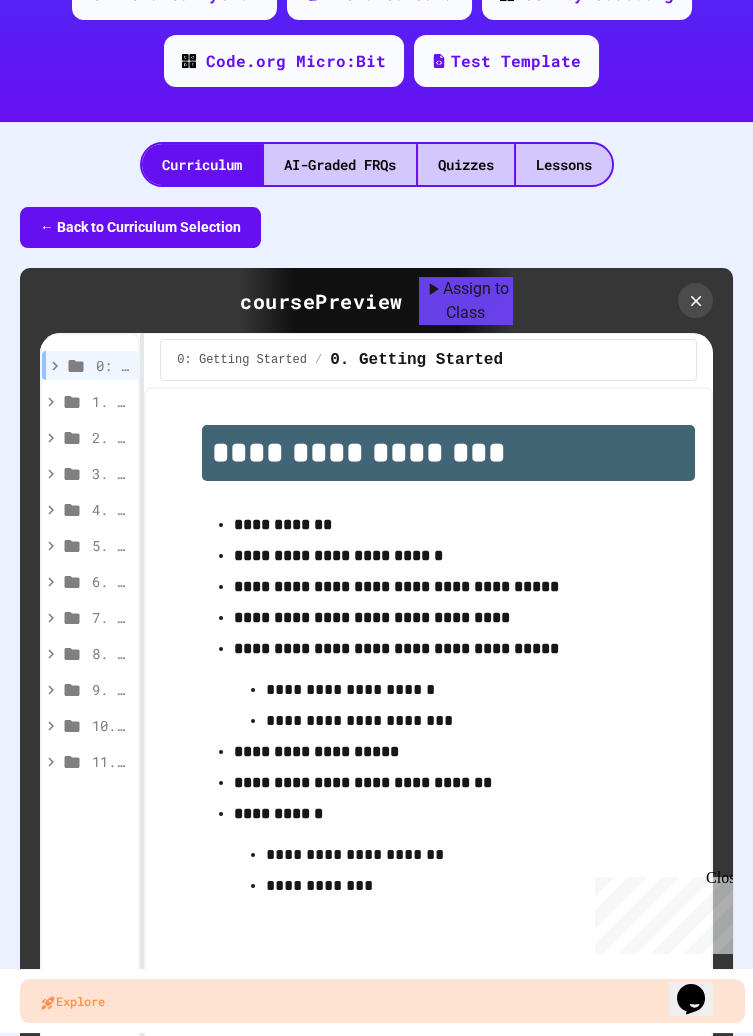 click on "**********" at bounding box center [316, 751] 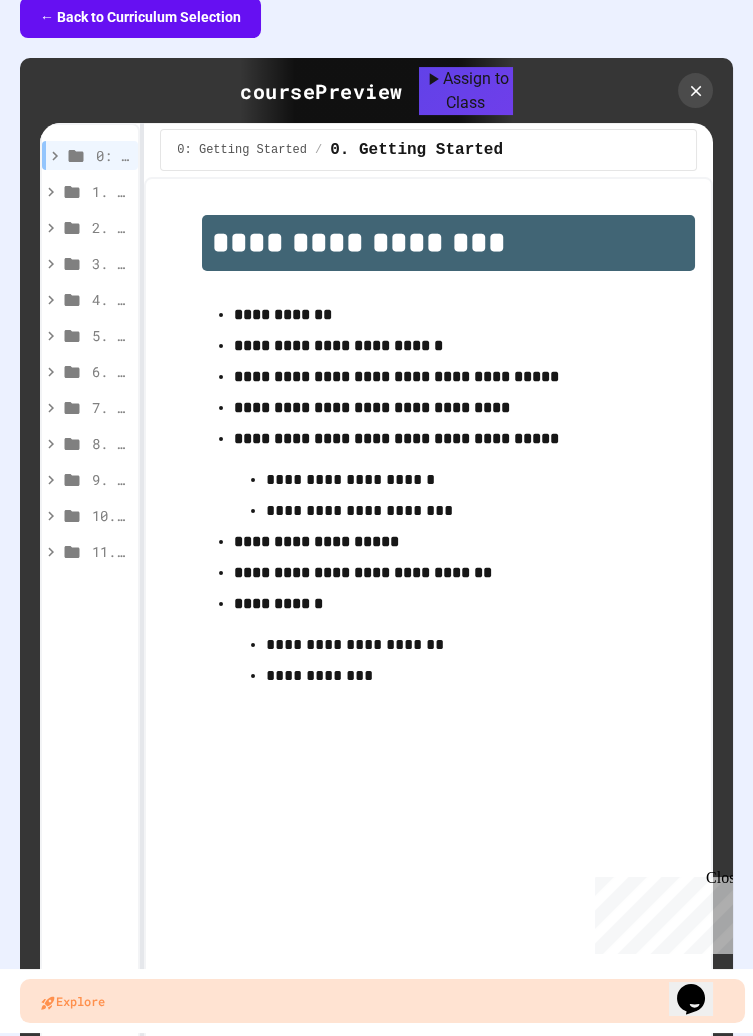 scroll, scrollTop: 881, scrollLeft: 0, axis: vertical 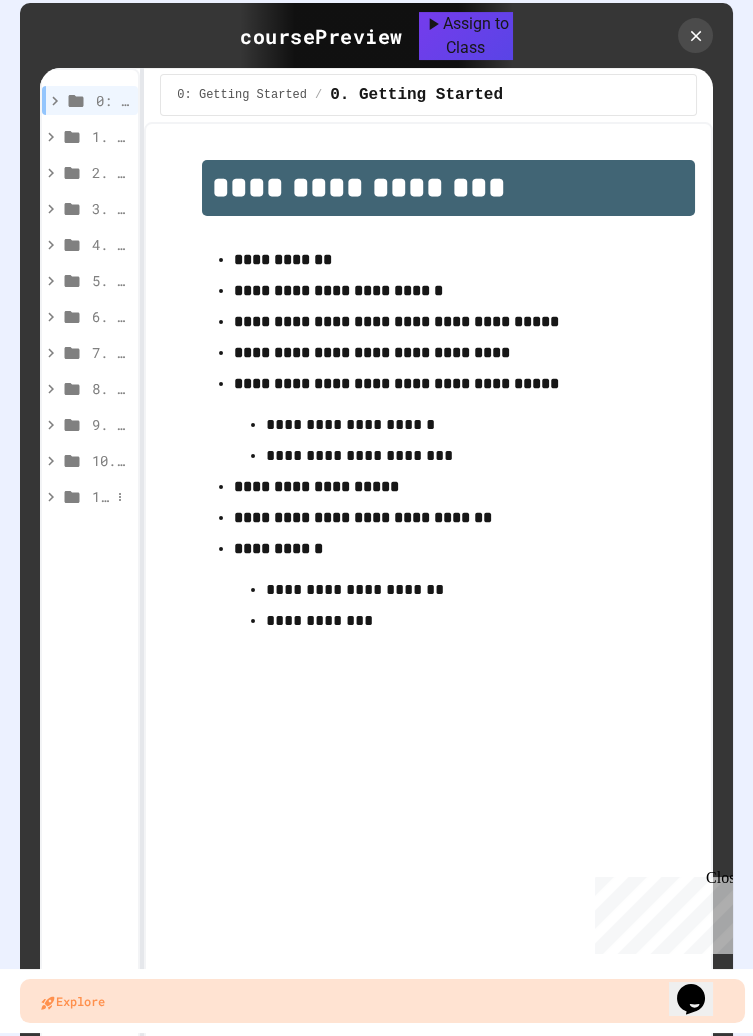 click 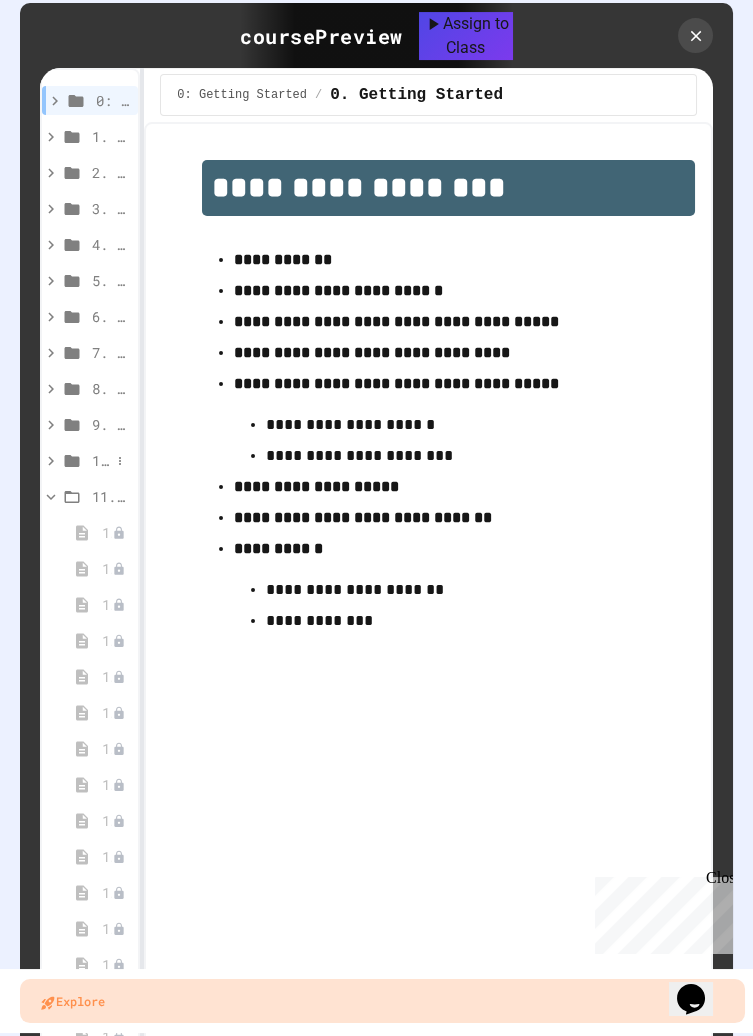 click 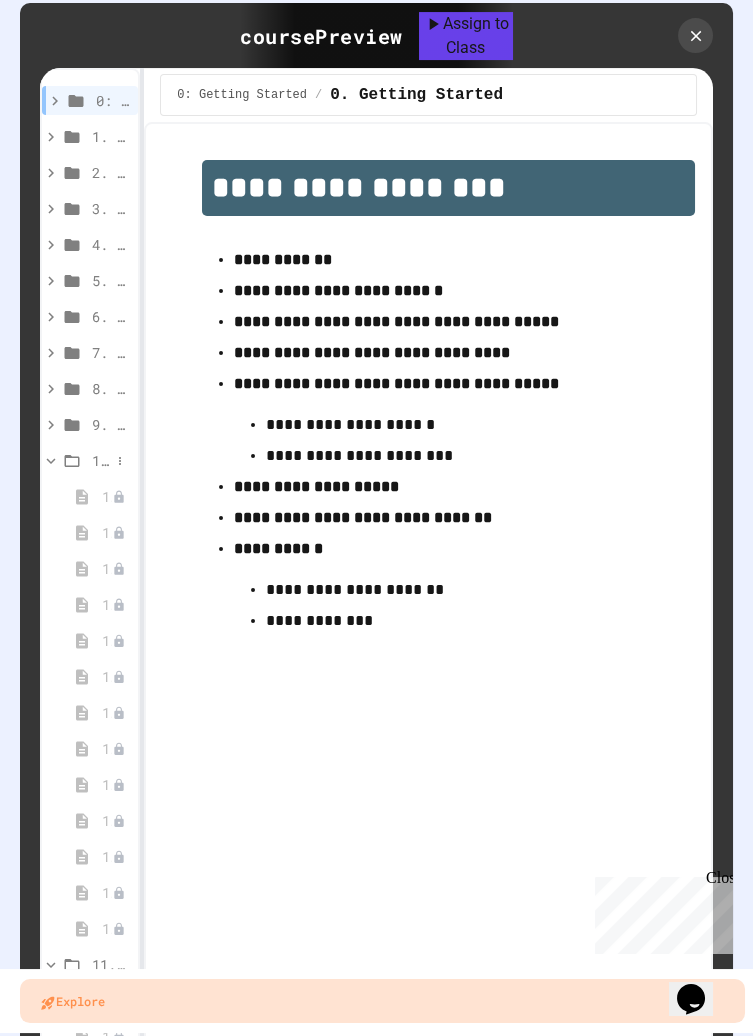 click 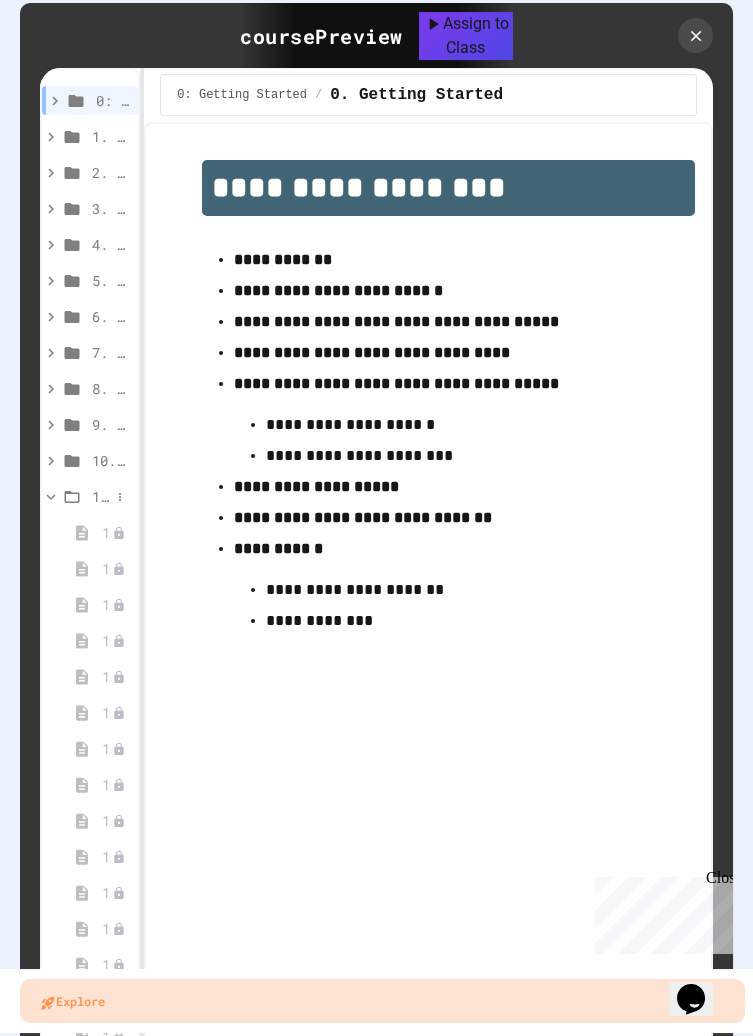 click 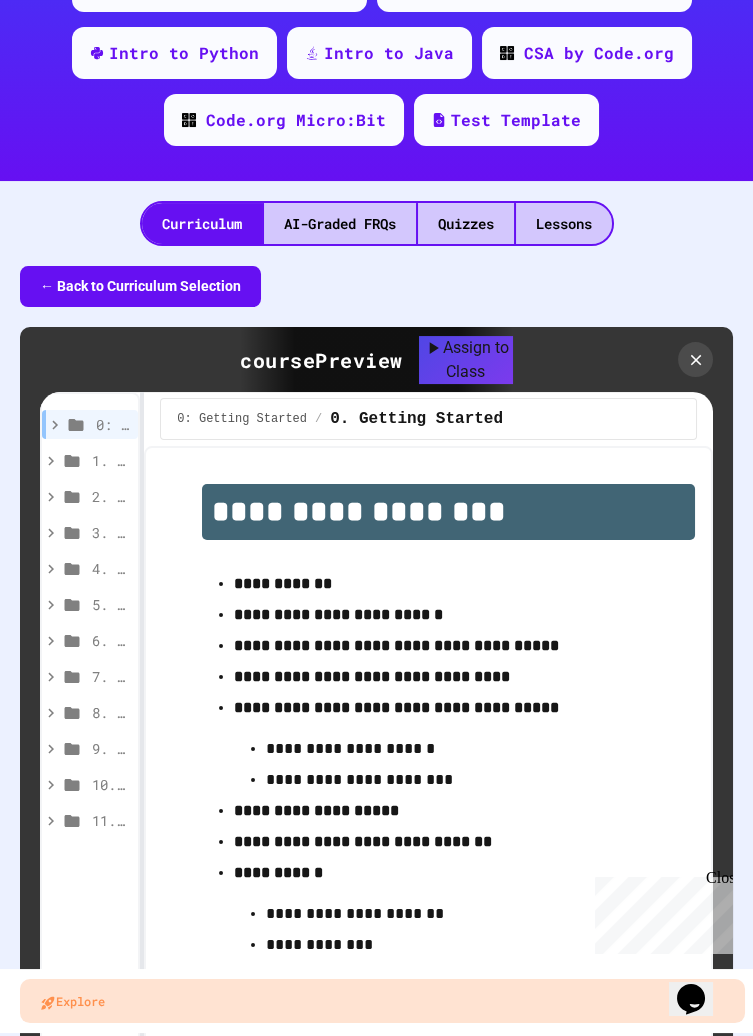 scroll, scrollTop: 549, scrollLeft: 0, axis: vertical 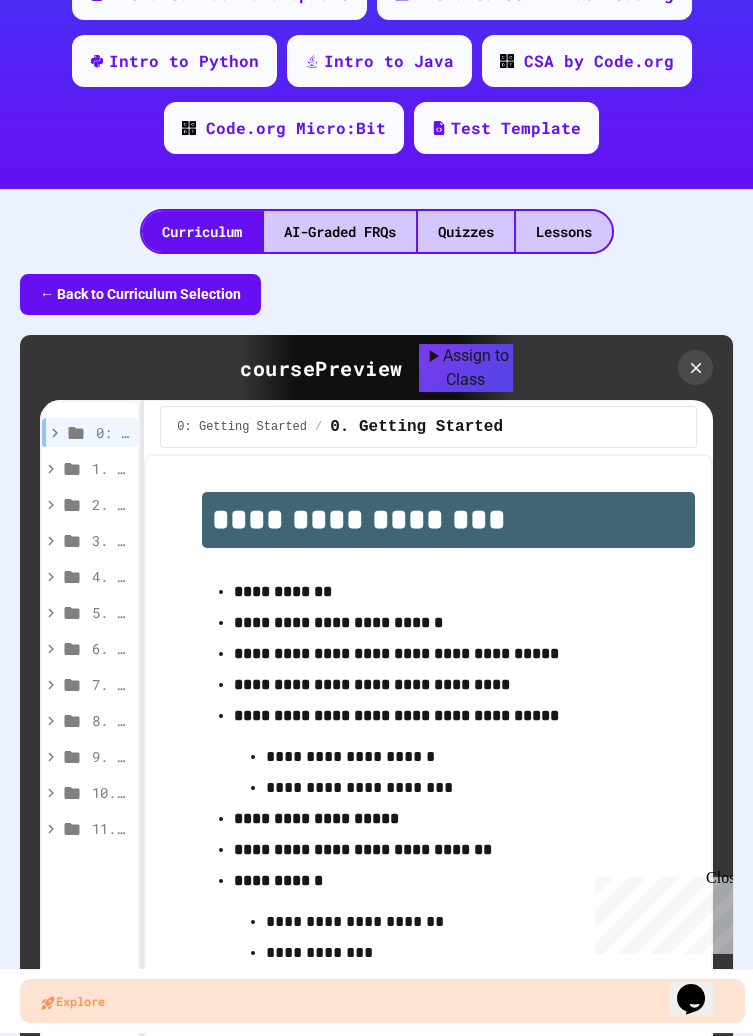 click on "**********" at bounding box center (283, 591) 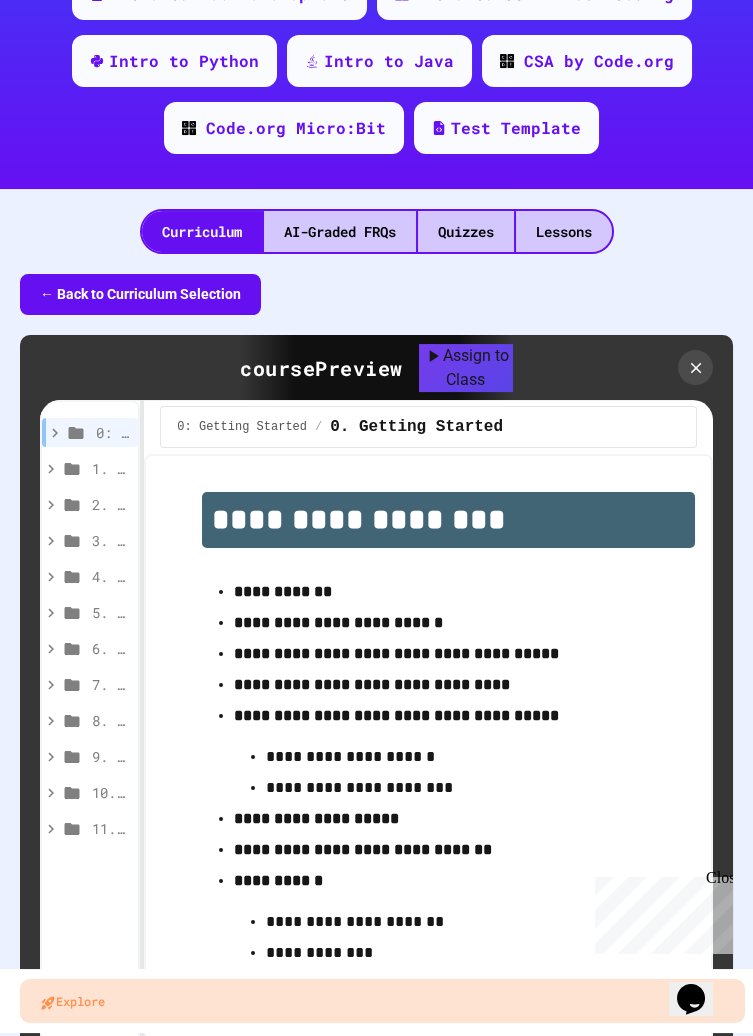 click on "**********" at bounding box center [338, 622] 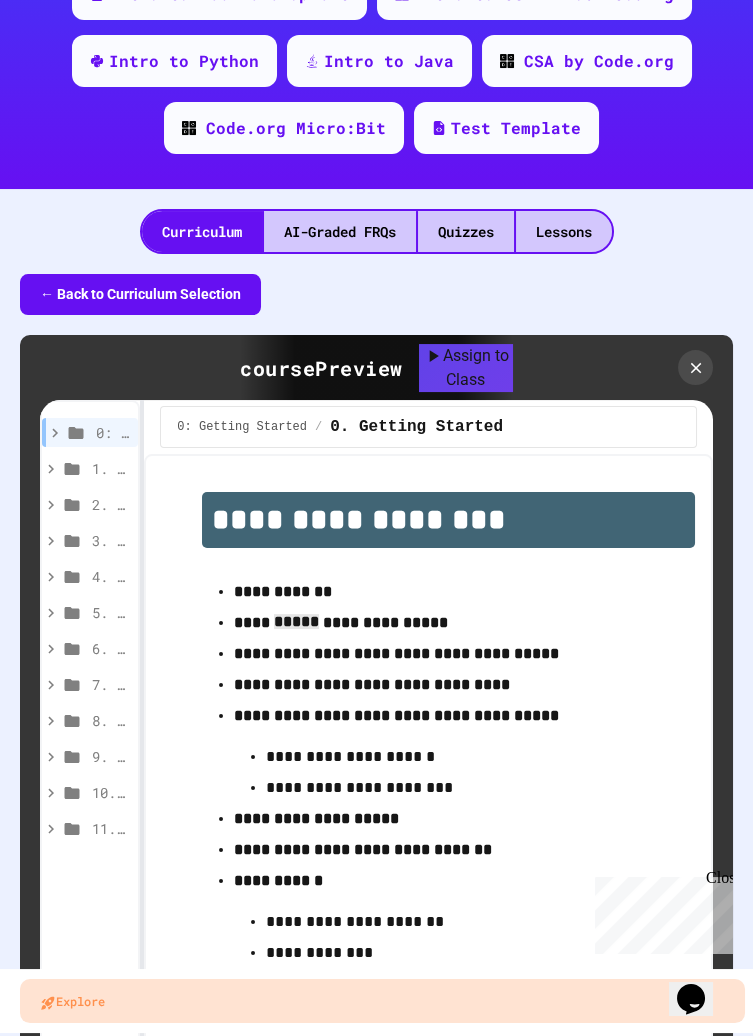 click on "**********" at bounding box center (428, 742) 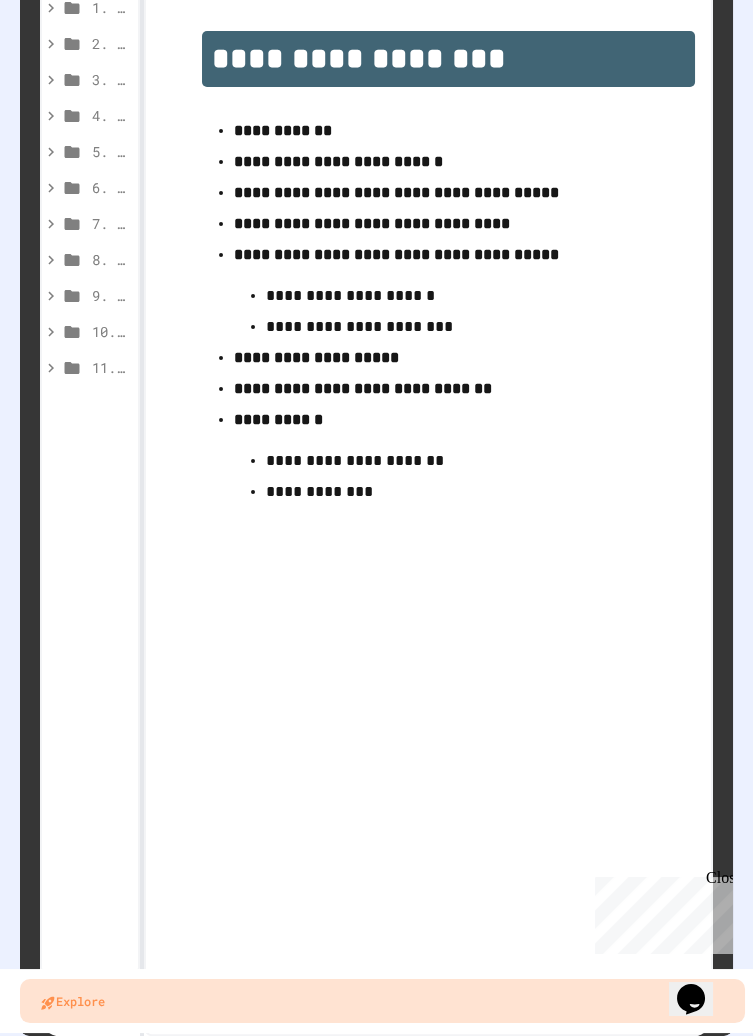 scroll, scrollTop: 1087, scrollLeft: 0, axis: vertical 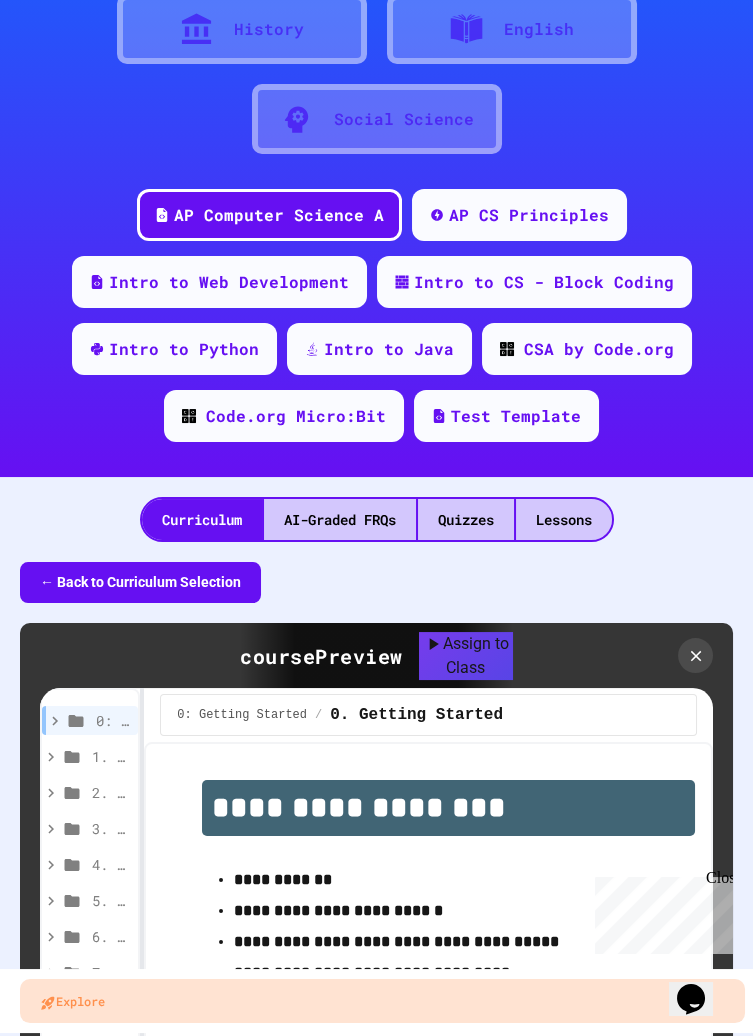 click on "Explore" at bounding box center (382, 1001) 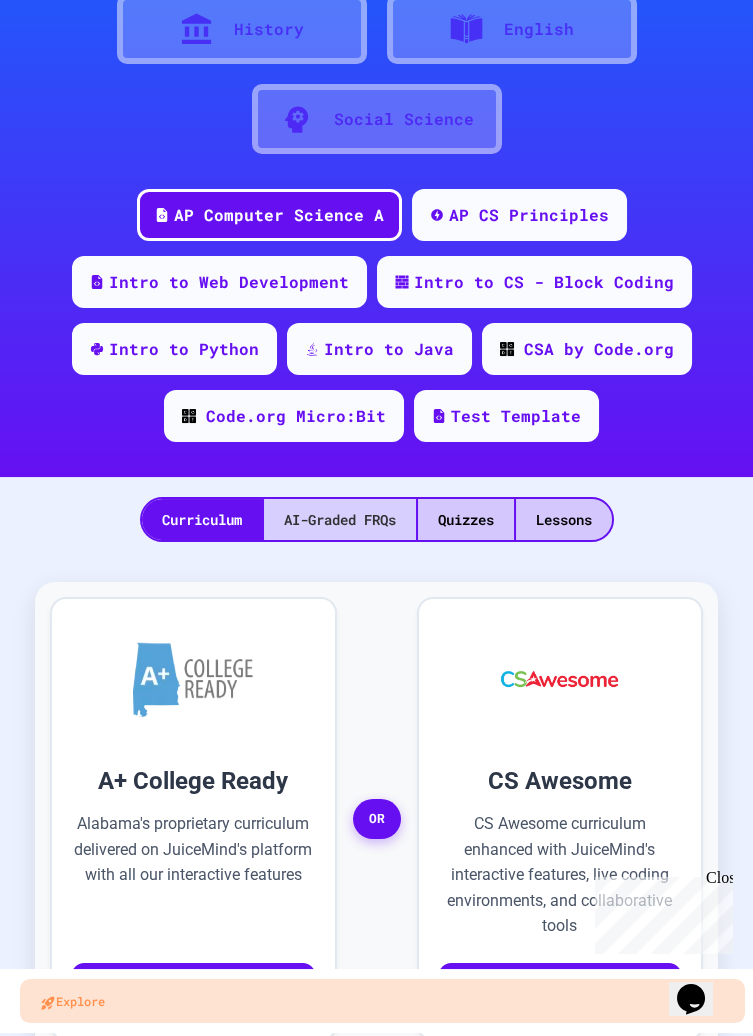 click on "AI-Graded FRQs" at bounding box center [340, 519] 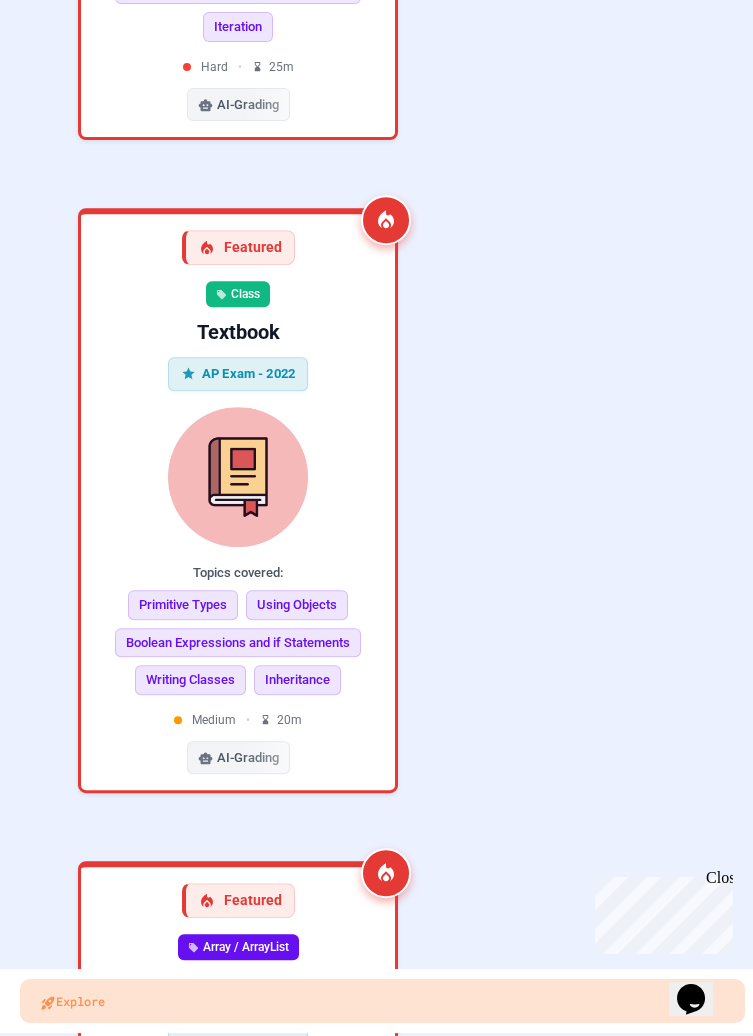 scroll, scrollTop: 1423, scrollLeft: 0, axis: vertical 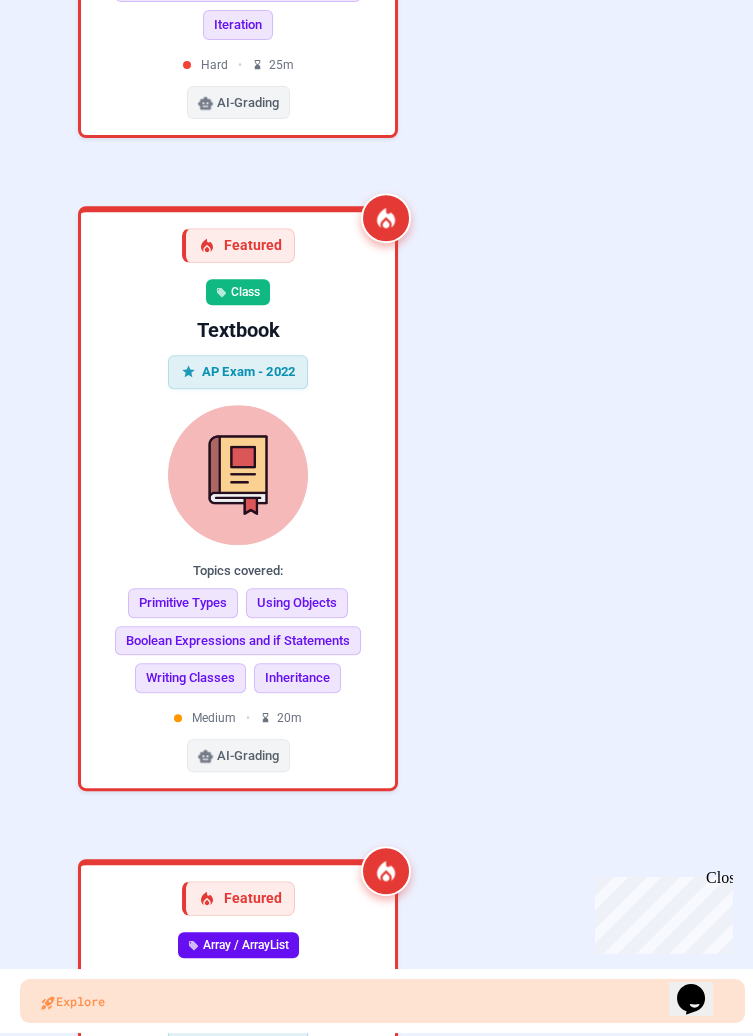 click on "Featured Methods and Control Structures Appointment Book AP Exam - 2023 Topics covered: Primitive Types Using Objects Boolean Expressions and if Statements Iteration Hard • 25 m AI-Grading Featured Class Textbook AP Exam - 2022 Topics covered: Primitive Types Using Objects Boolean Expressions and if Statements Writing Classes Inheritance Medium • 20 m AI-Grading Featured Array / ArrayList Website Reviewer AP Exam - 2022 Topics covered: Primitive Types Using Objects Boolean Expressions and if Statements Iteration Array ArrayList Medium • 25 m AI-Grading Featured 2D Arrays Light Board AP Exam - 2019 Topics covered: Primitive Types Using Objects Boolean Expressions and if Statements Iteration Array 2D Array Easy • 25 m AI-Grading Methods and Control Structures Video Game (b) AP Exam - 2022 Topics covered: Primitive Types Using Objects Boolean Expressions and if Statements Iteration Easy • 10 m AI-Grading Methods and Control Structures AP Calendar AP Exam - 2019 Topics covered: Primitive Types Iteration" at bounding box center [376, 7896] 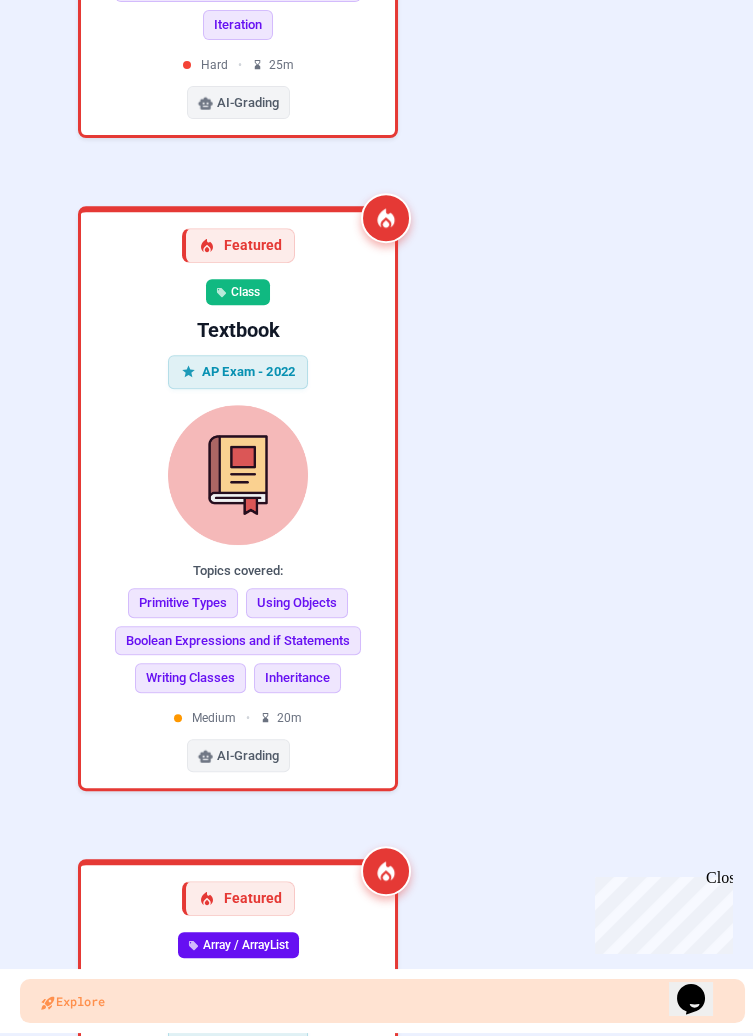 click on "Featured Methods and Control Structures Appointment Book AP Exam - 2023 Topics covered: Primitive Types Using Objects Boolean Expressions and if Statements Iteration Hard • 25 m AI-Grading Featured Class Textbook AP Exam - 2022 Topics covered: Primitive Types Using Objects Boolean Expressions and if Statements Writing Classes Inheritance Medium • 20 m AI-Grading Featured Array / ArrayList Website Reviewer AP Exam - 2022 Topics covered: Primitive Types Using Objects Boolean Expressions and if Statements Iteration Array ArrayList Medium • 25 m AI-Grading Featured 2D Arrays Light Board AP Exam - 2019 Topics covered: Primitive Types Using Objects Boolean Expressions and if Statements Iteration Array 2D Array Easy • 25 m AI-Grading Methods and Control Structures Video Game (b) AP Exam - 2022 Topics covered: Primitive Types Using Objects Boolean Expressions and if Statements Iteration Easy • 10 m AI-Grading Methods and Control Structures AP Calendar AP Exam - 2019 Topics covered: Primitive Types Iteration" at bounding box center [376, 7896] 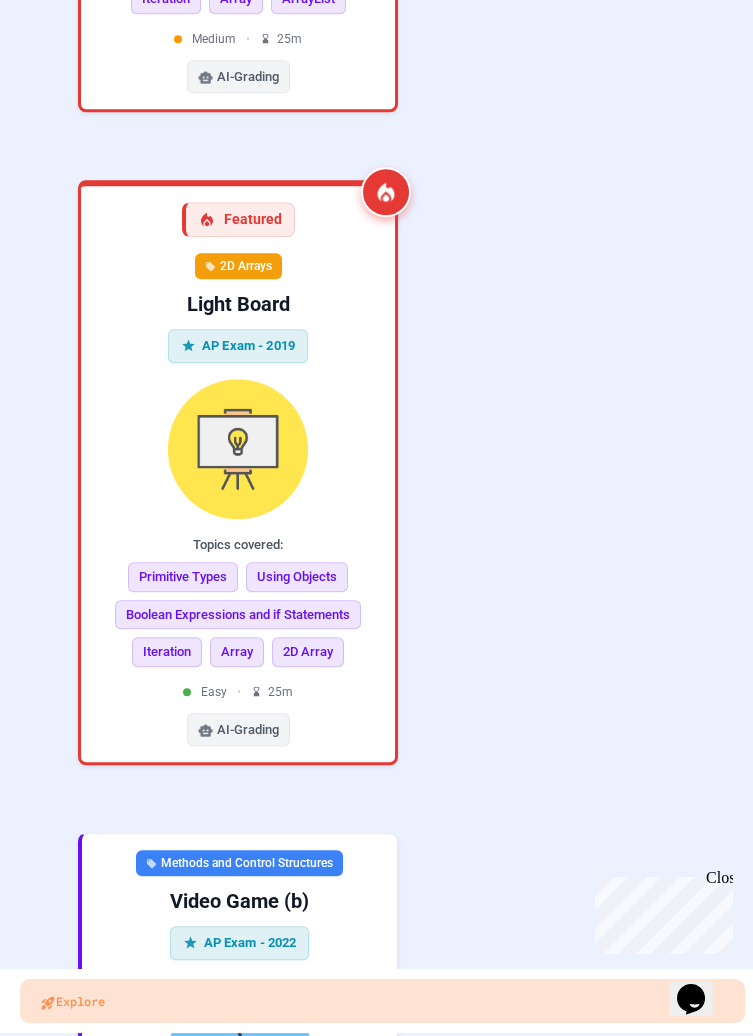 scroll, scrollTop: 2757, scrollLeft: 0, axis: vertical 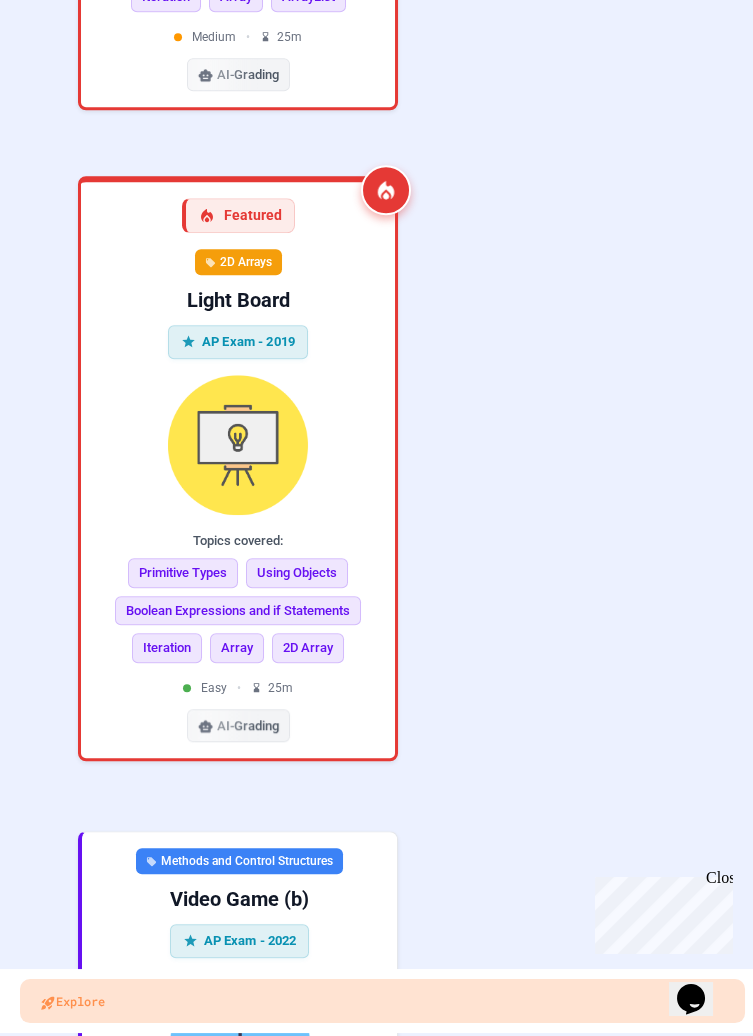 click on "Using Objects" at bounding box center [297, 573] 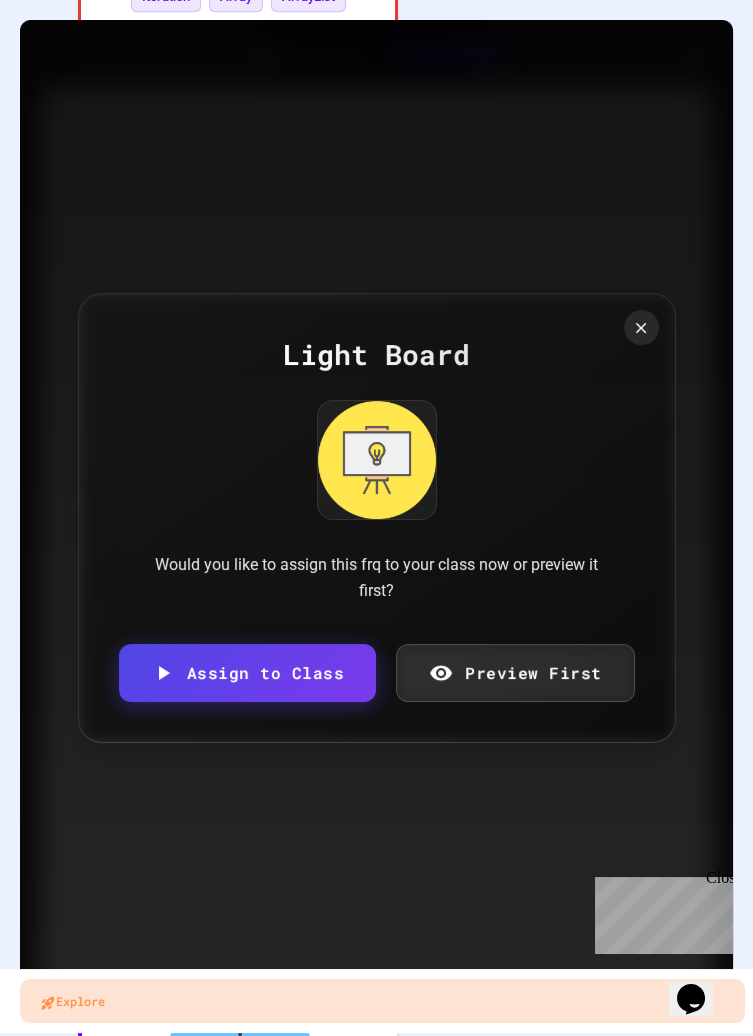 click on "Preview First" at bounding box center [515, 673] 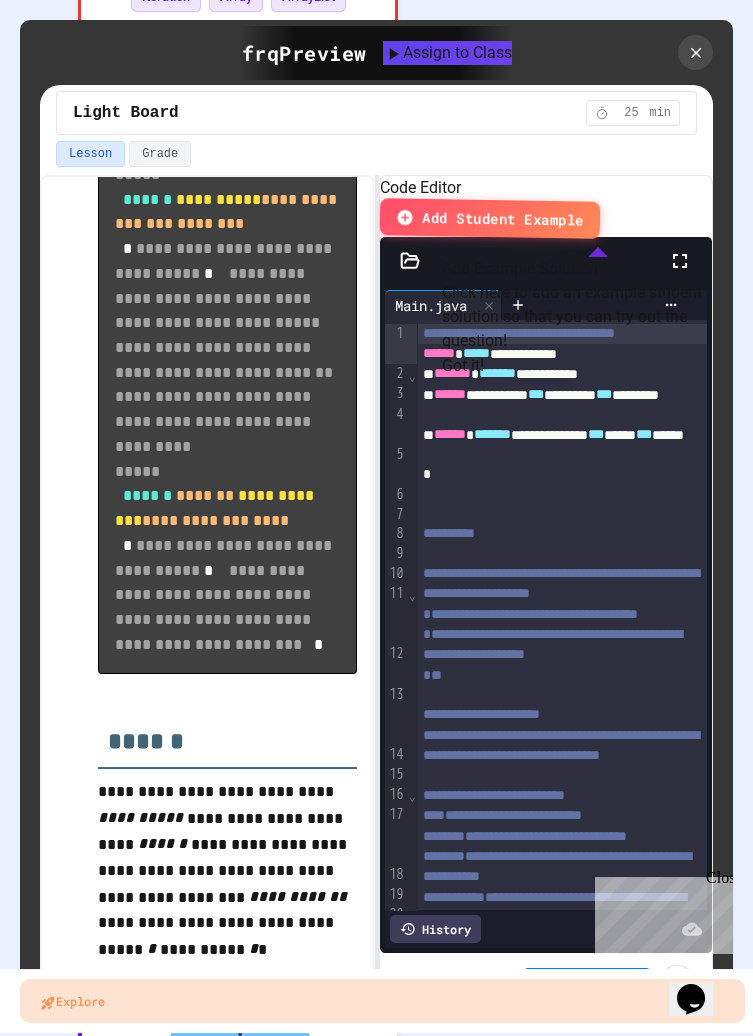 scroll, scrollTop: 844, scrollLeft: 0, axis: vertical 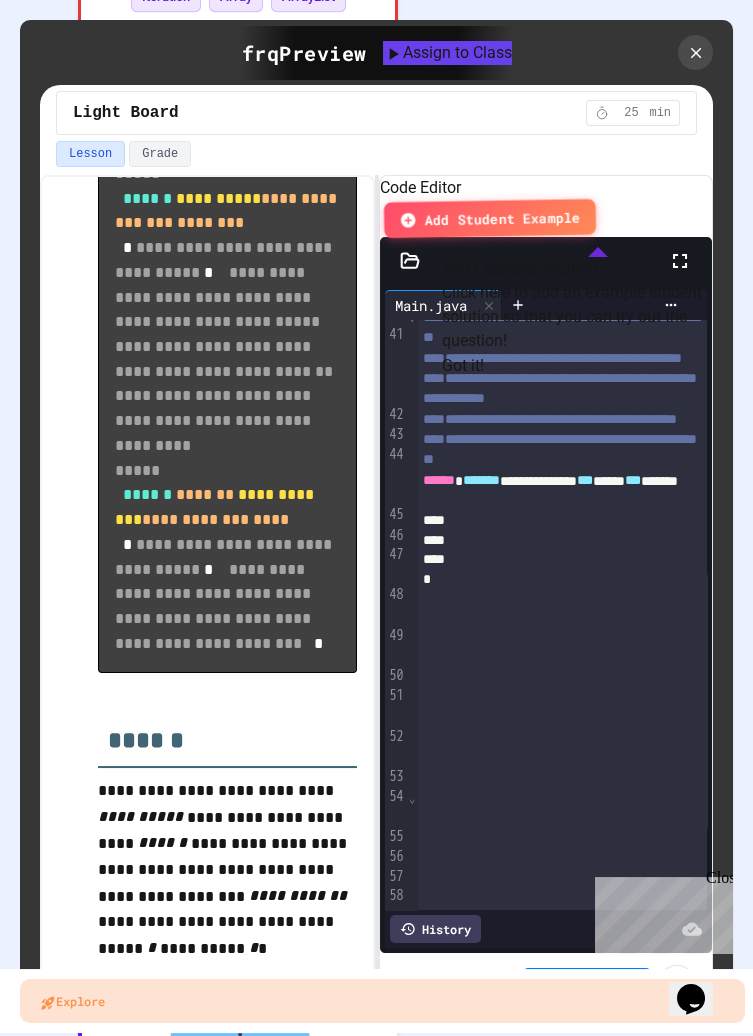 click on "Add Student Example" at bounding box center [502, 218] 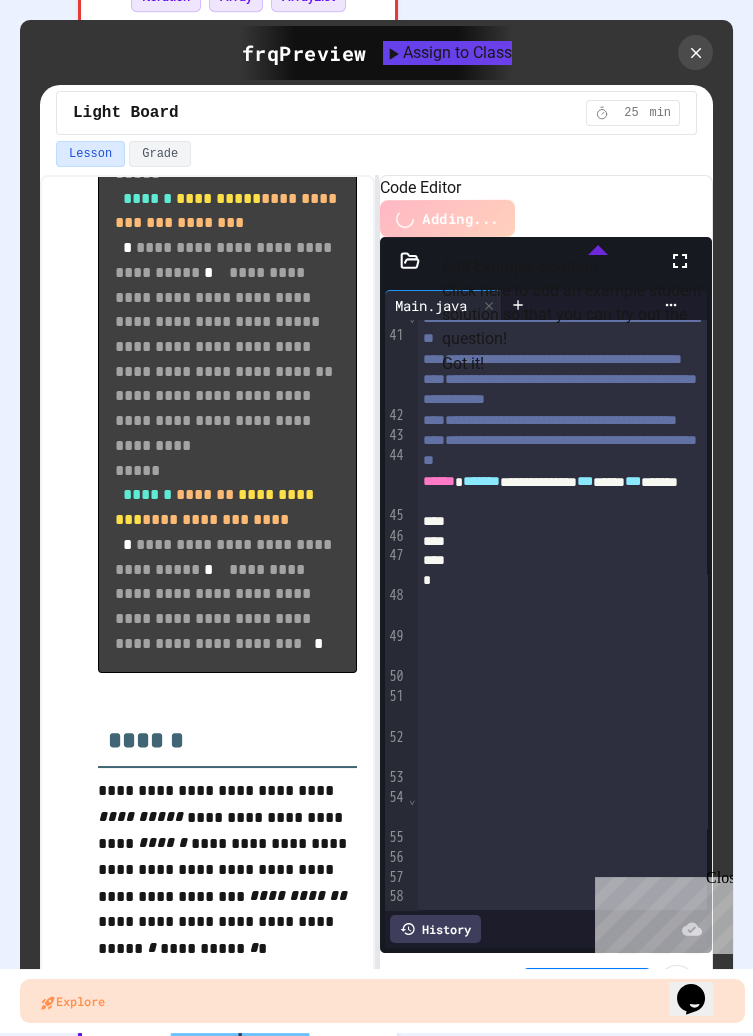 click on "Got it!" at bounding box center (463, 364) 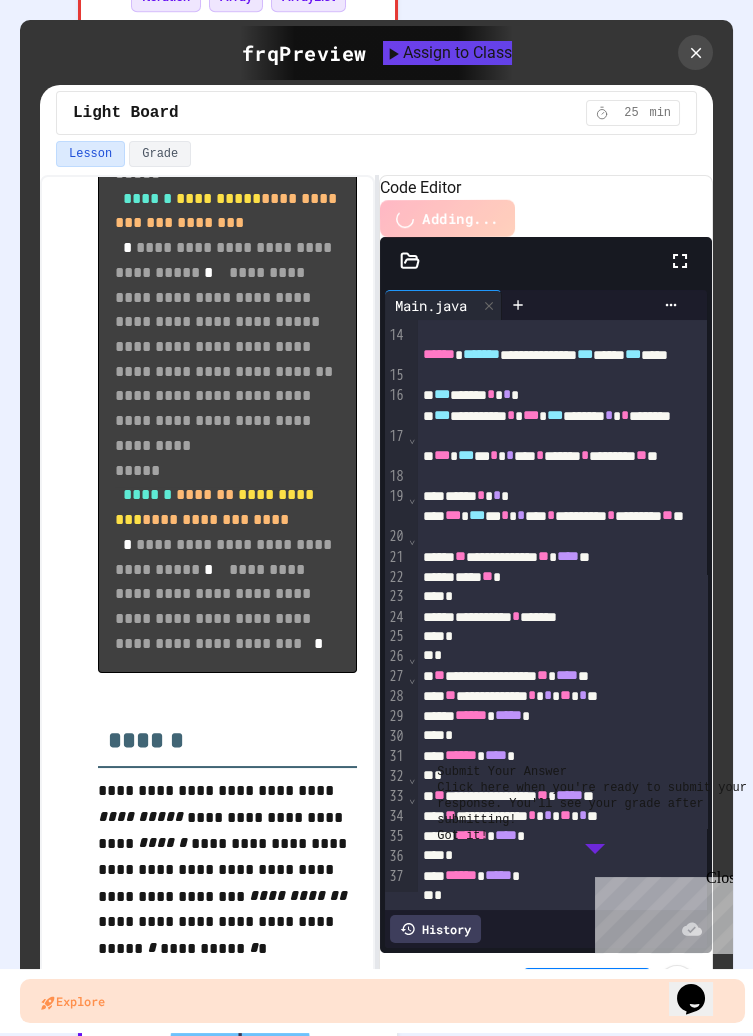 scroll, scrollTop: 240, scrollLeft: 0, axis: vertical 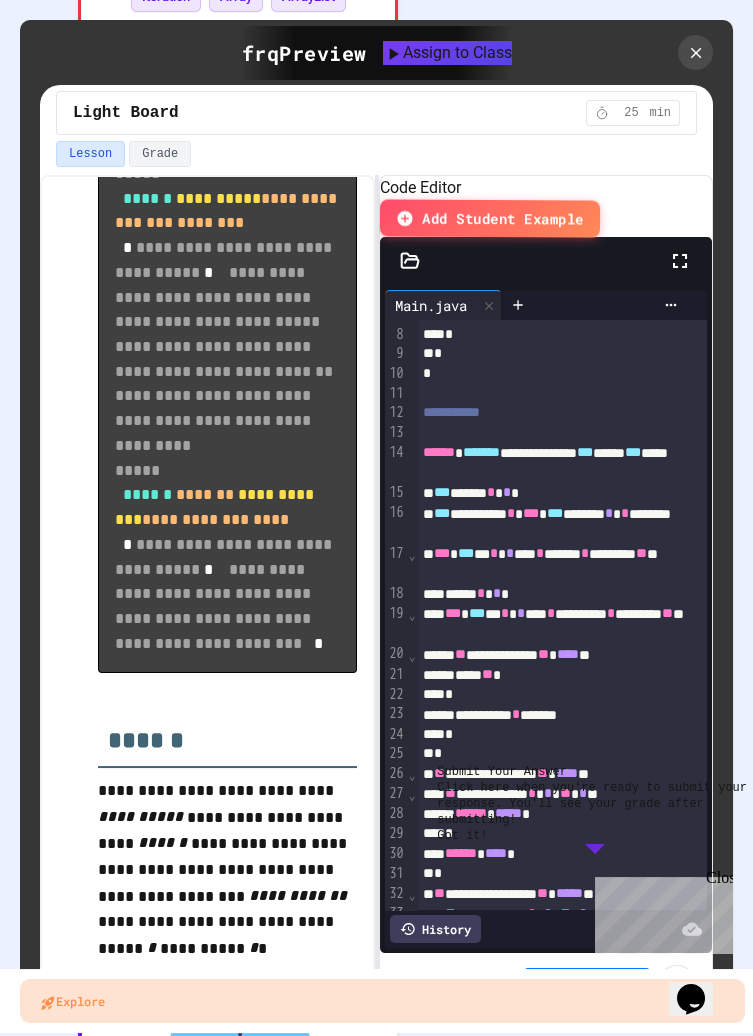 click on "Got it!" at bounding box center (462, 836) 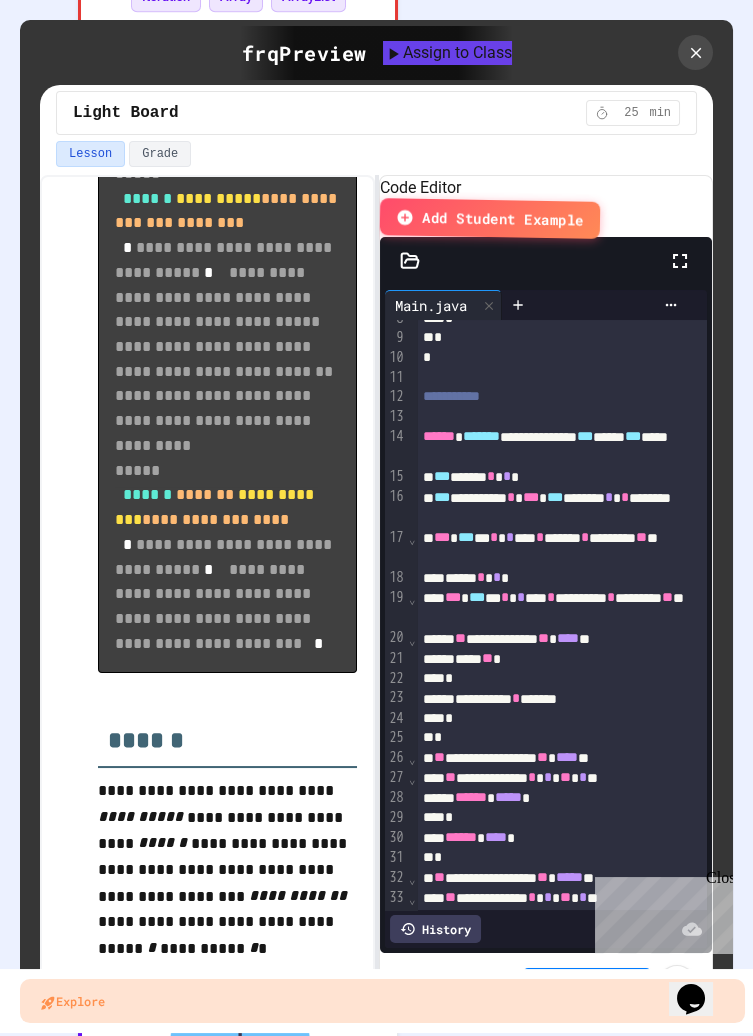 scroll, scrollTop: 262, scrollLeft: 0, axis: vertical 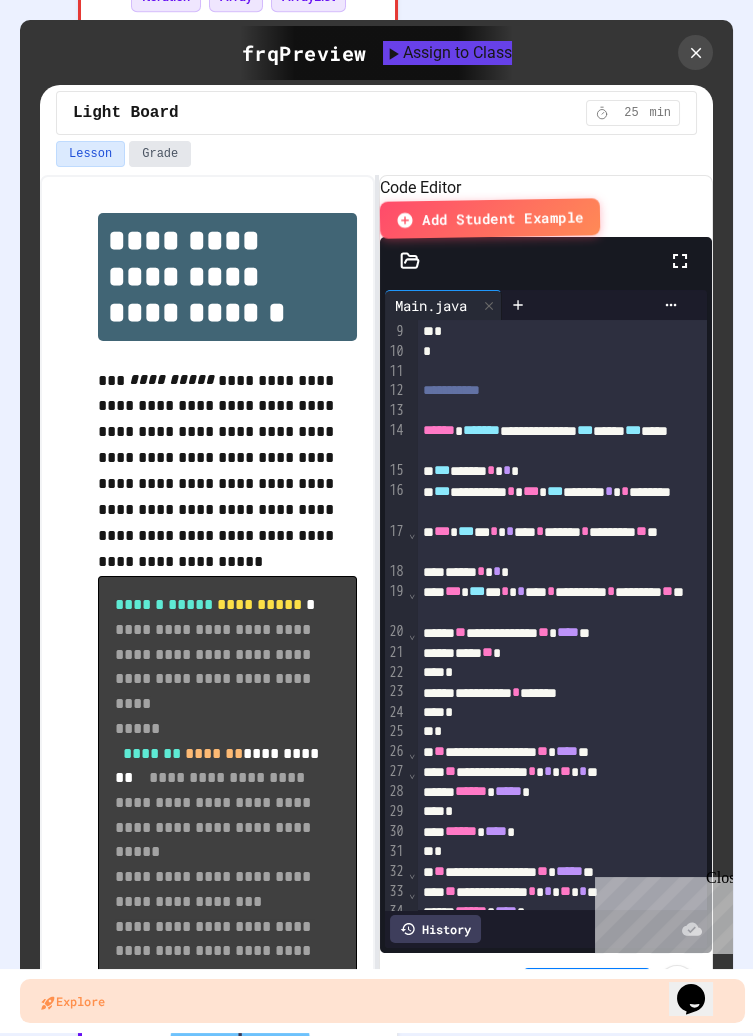 click on "Grade" at bounding box center [160, 154] 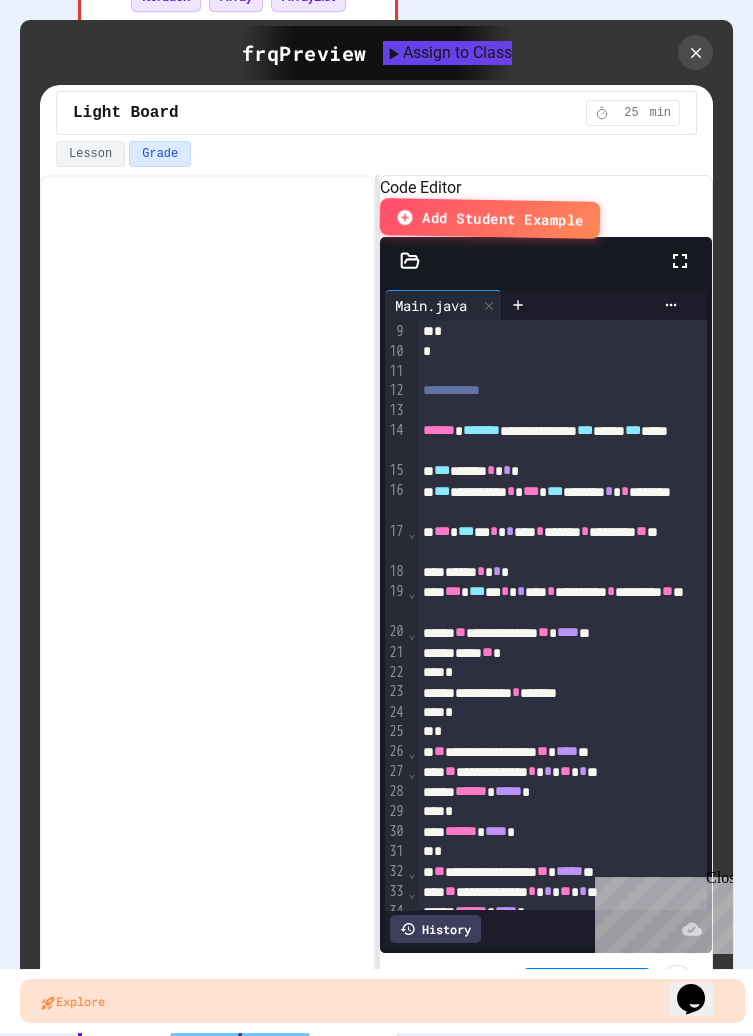 scroll, scrollTop: 0, scrollLeft: 0, axis: both 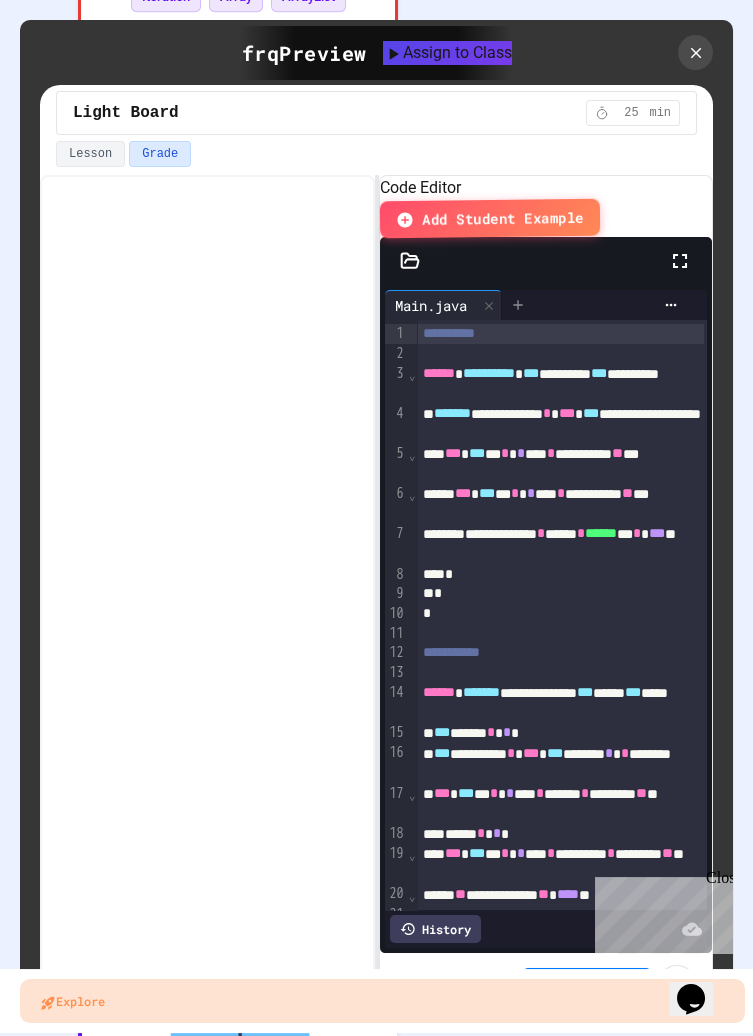 click 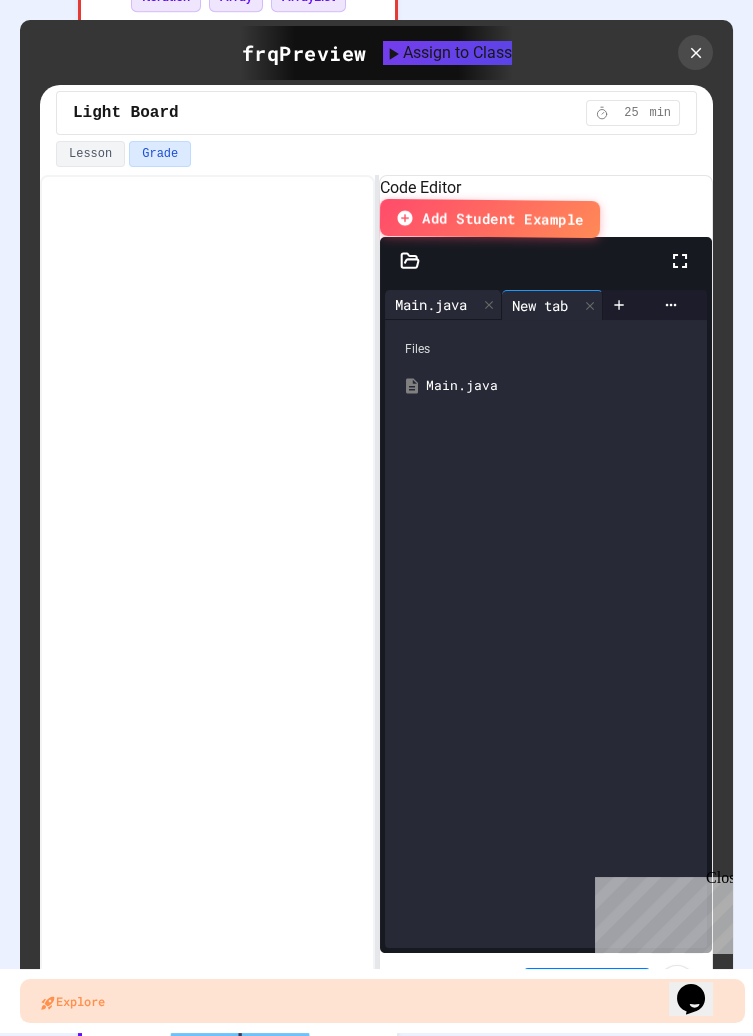 click on "Main.java" at bounding box center [431, 304] 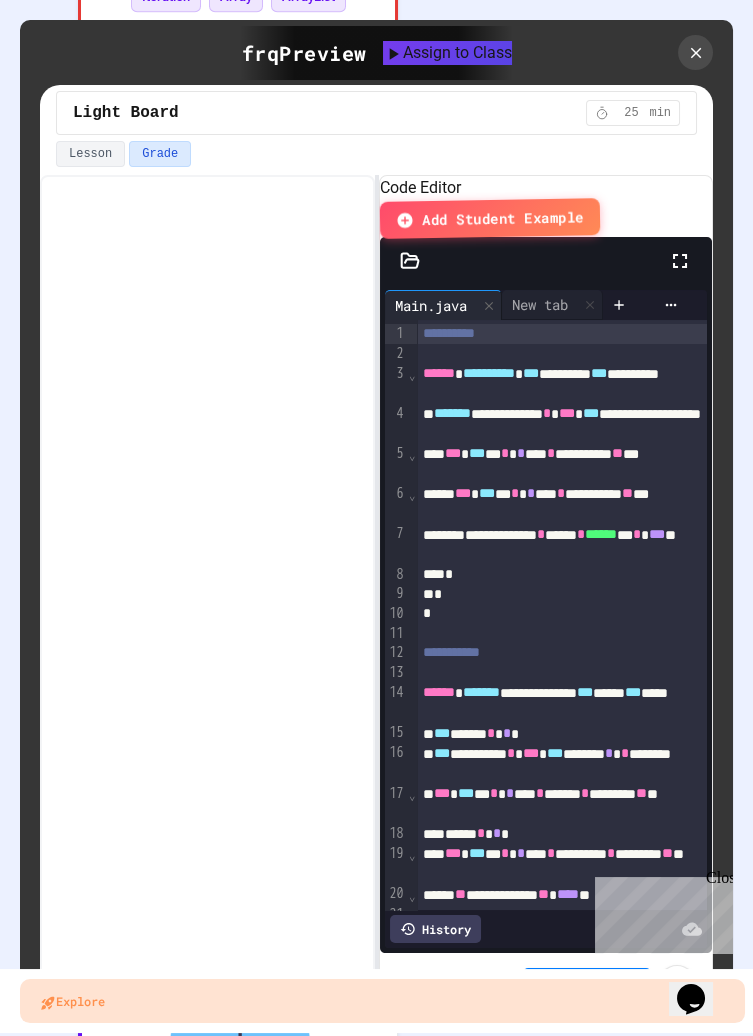 click on "Add Student Example" at bounding box center (502, 218) 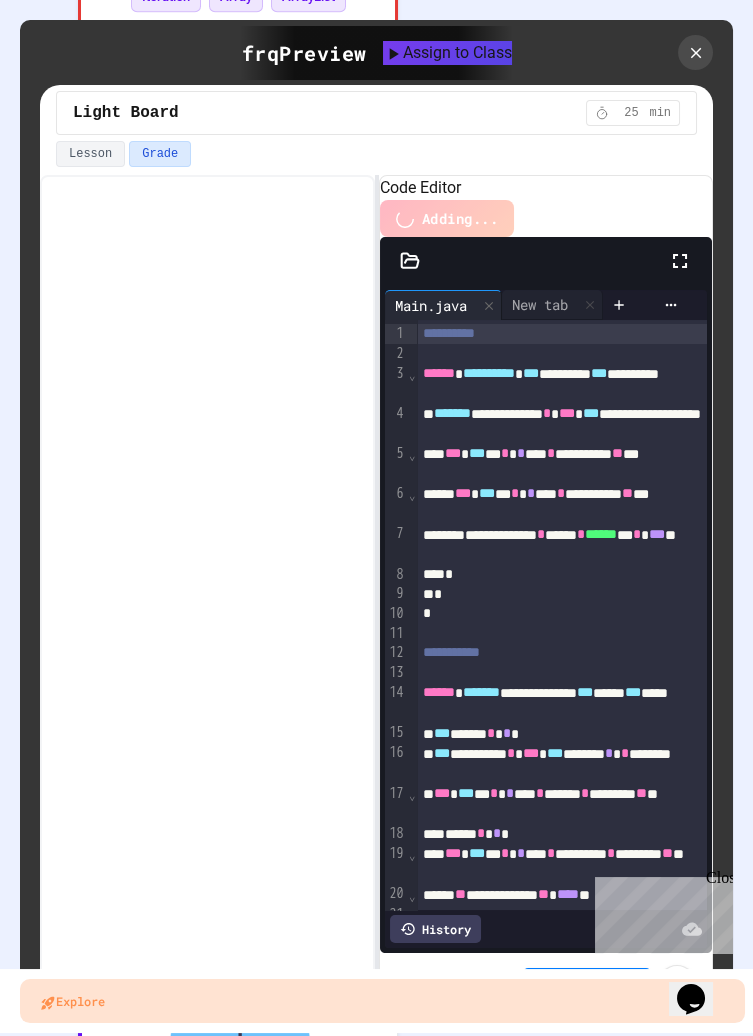 scroll, scrollTop: 336, scrollLeft: 0, axis: vertical 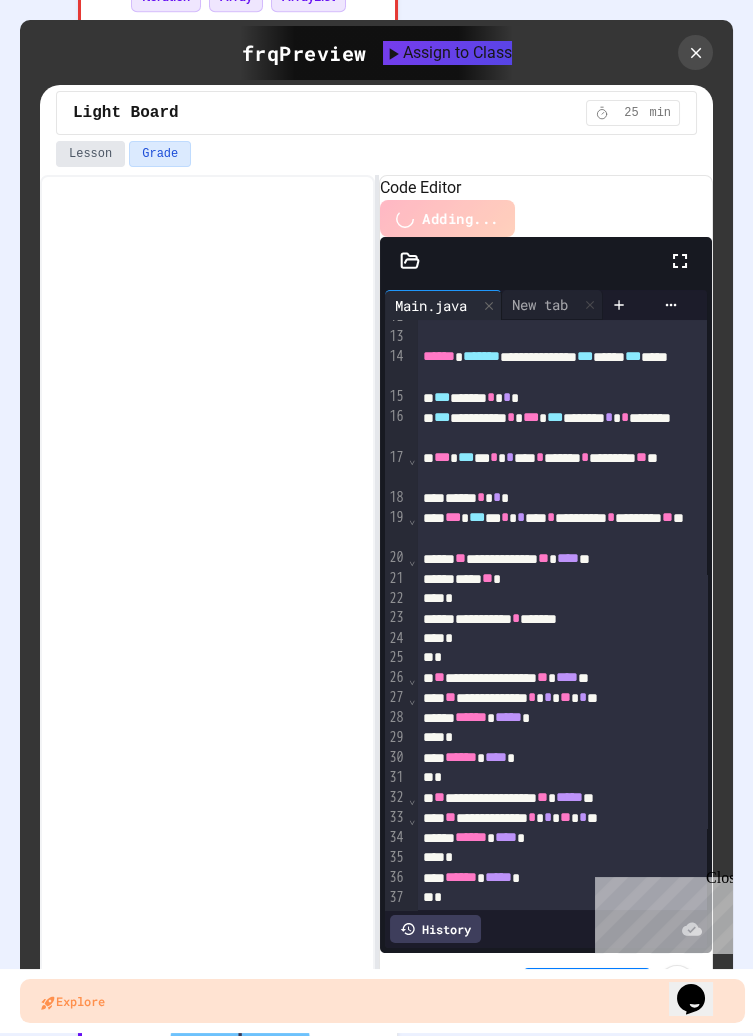 click on "Lesson" at bounding box center (90, 154) 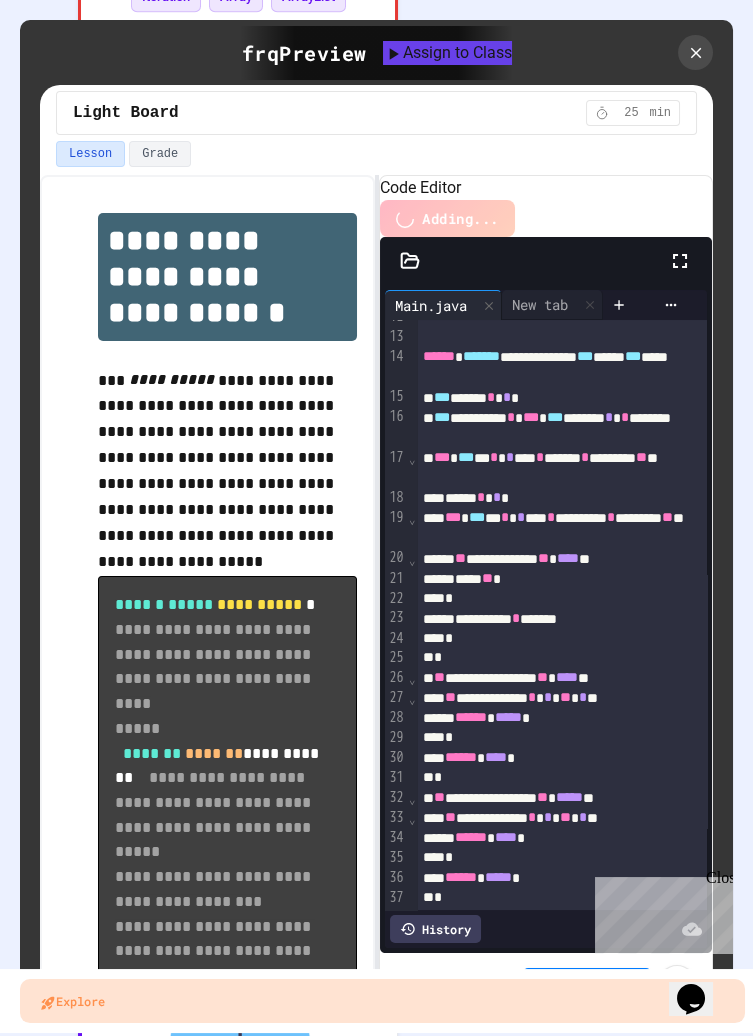 scroll, scrollTop: 240, scrollLeft: 0, axis: vertical 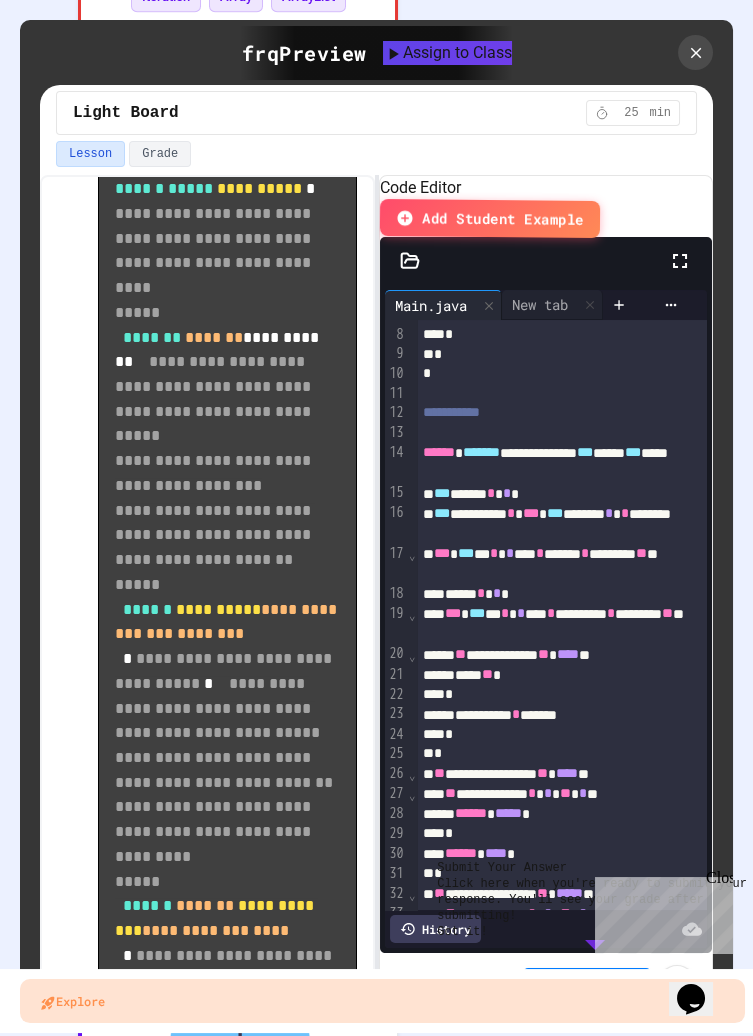 click on "Close" at bounding box center (718, 881) 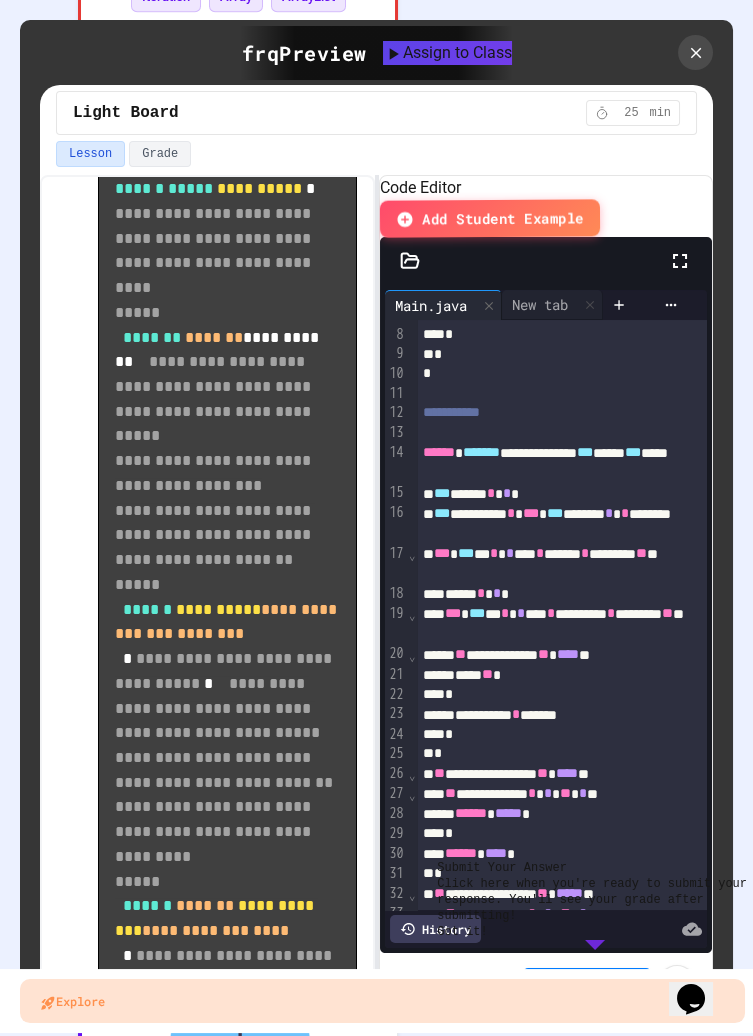 scroll, scrollTop: 2708, scrollLeft: 0, axis: vertical 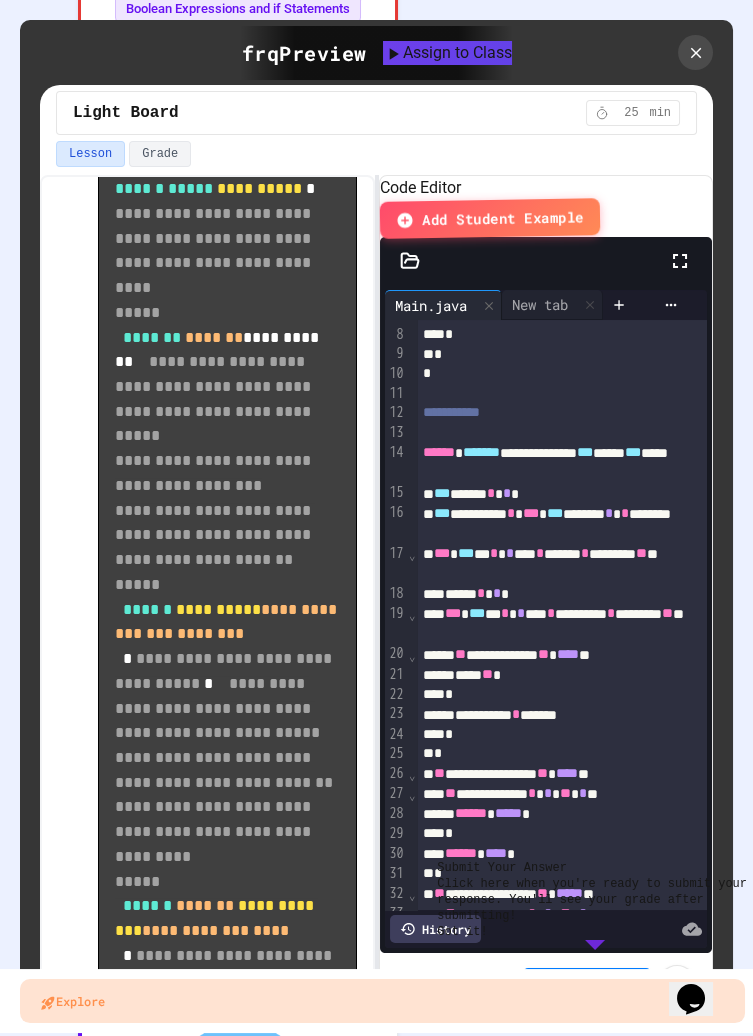 click on "Explore" at bounding box center (376, 1001) 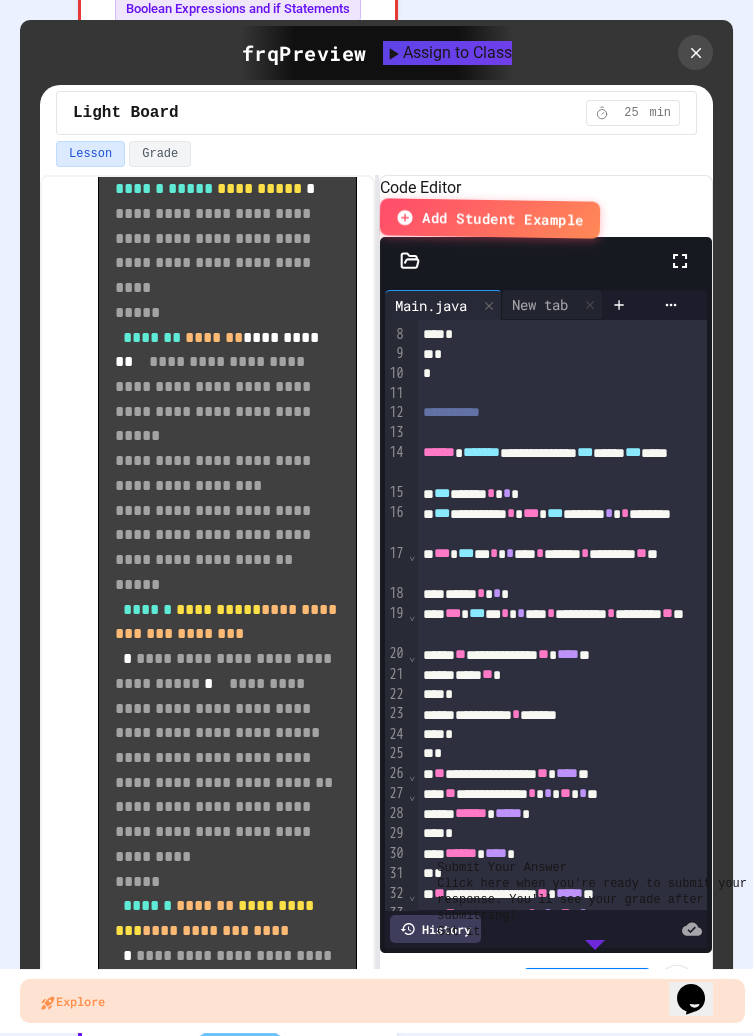 click on "Explore" at bounding box center [376, 1001] 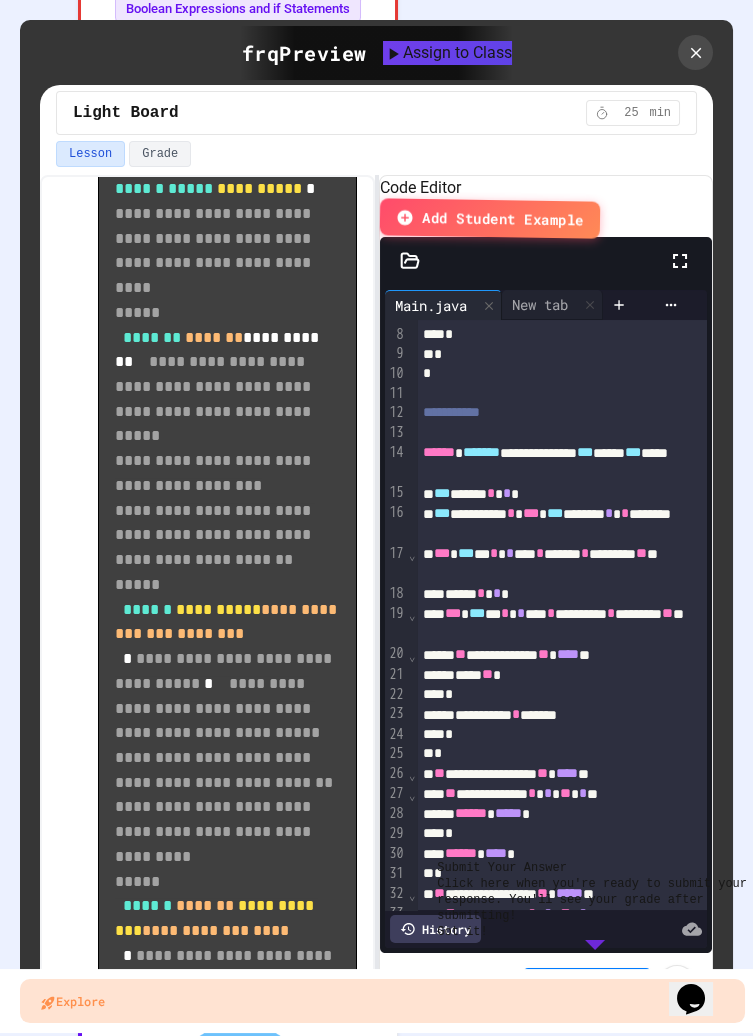 scroll, scrollTop: 2750, scrollLeft: 0, axis: vertical 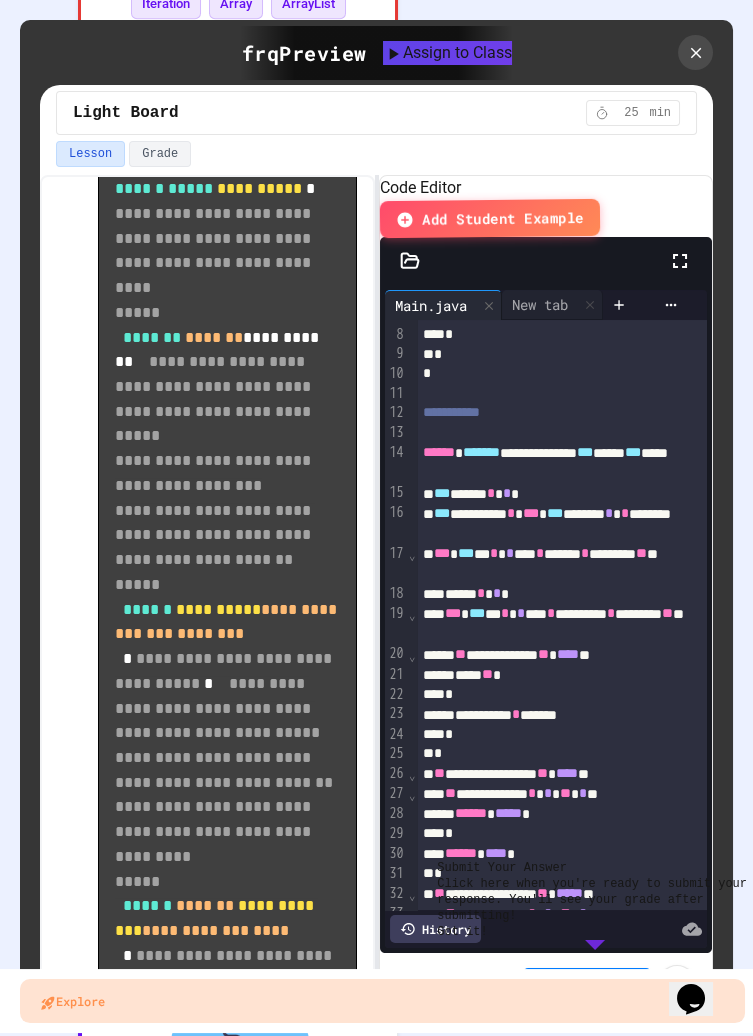 click on "Explore" at bounding box center [376, 1001] 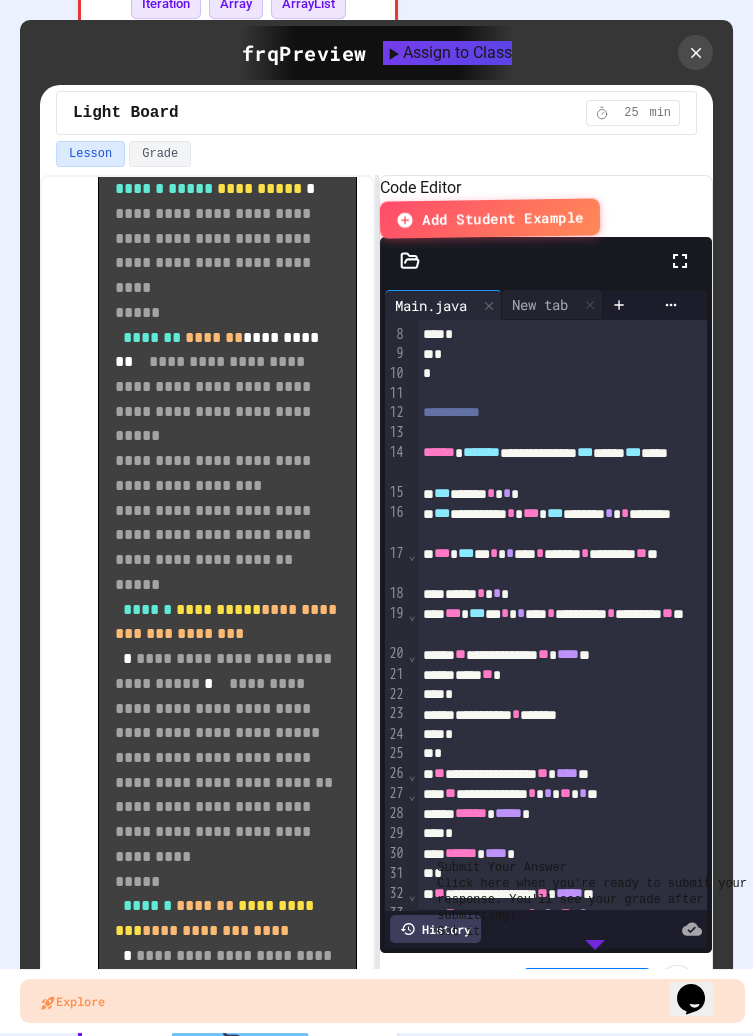 click on "Explore" at bounding box center [376, 1001] 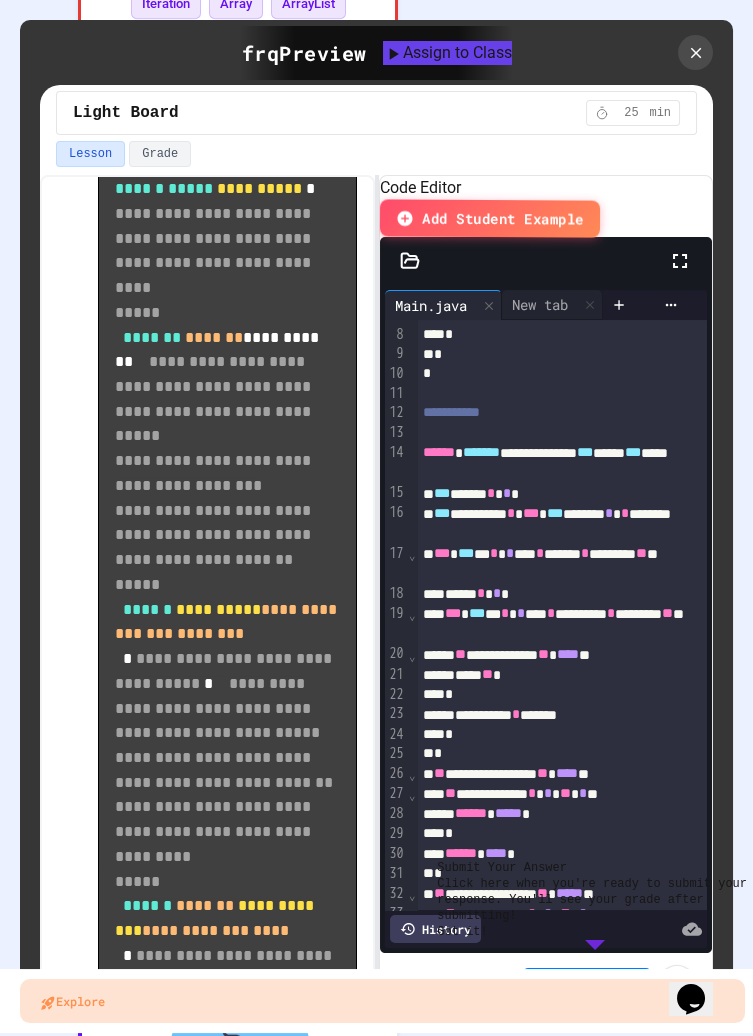 click on "Click here when you're ready to submit your response. You'll see your grade after submitting!" at bounding box center (595, 900) 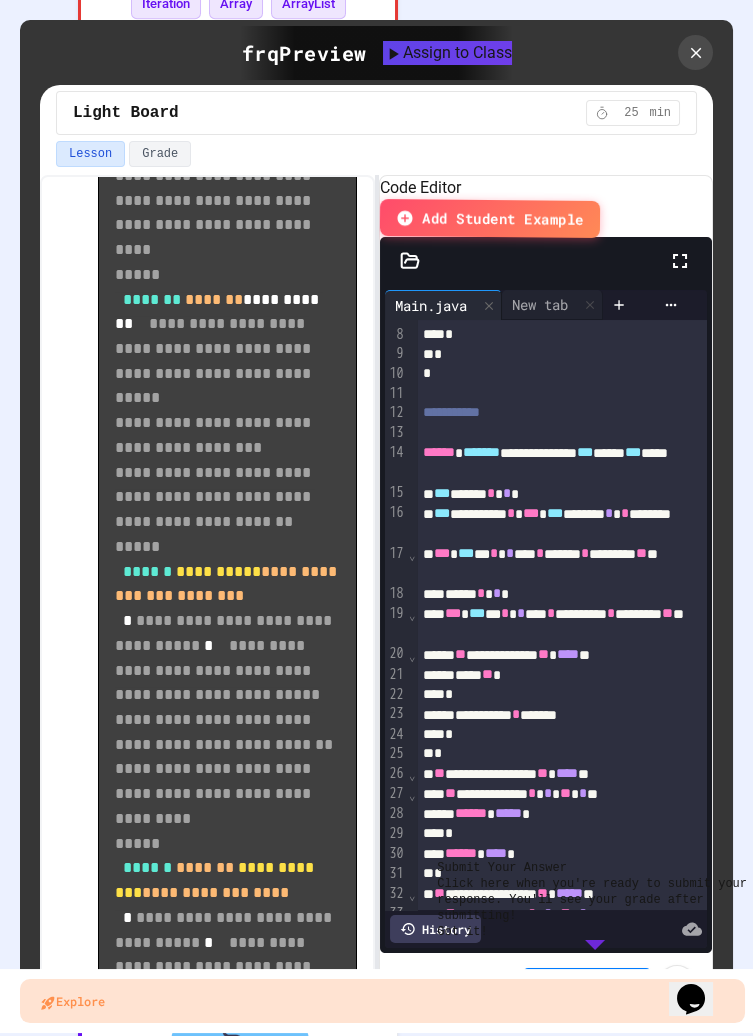 scroll, scrollTop: 458, scrollLeft: 0, axis: vertical 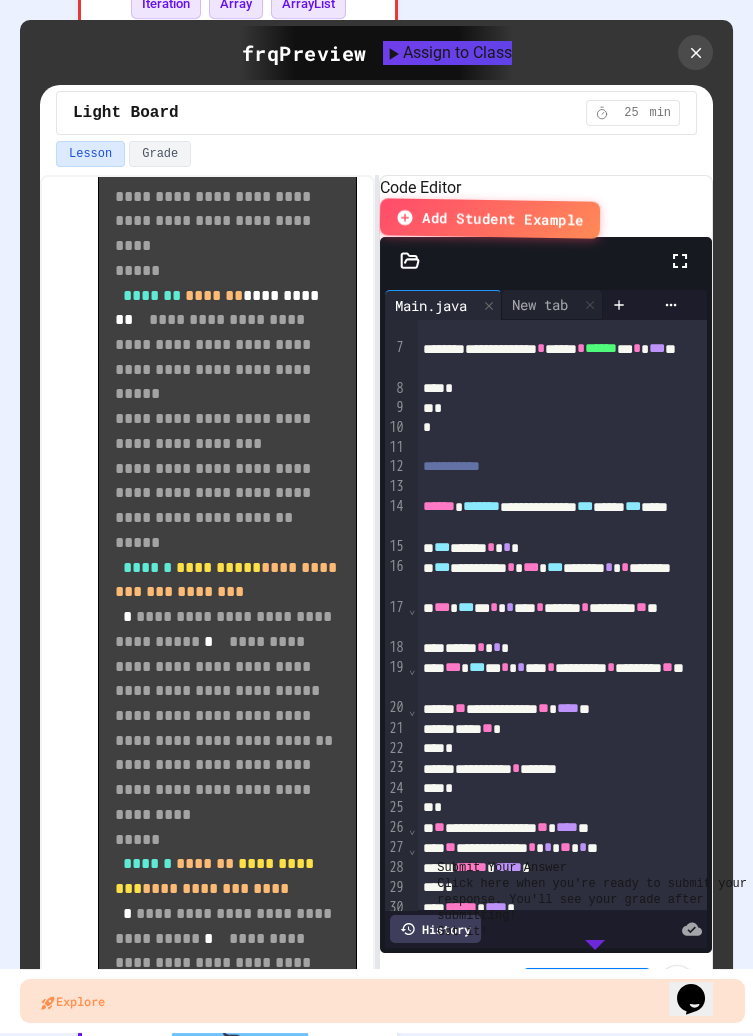 click on "Click here when you're ready to submit your response. You'll see your grade after submitting!" at bounding box center [595, 900] 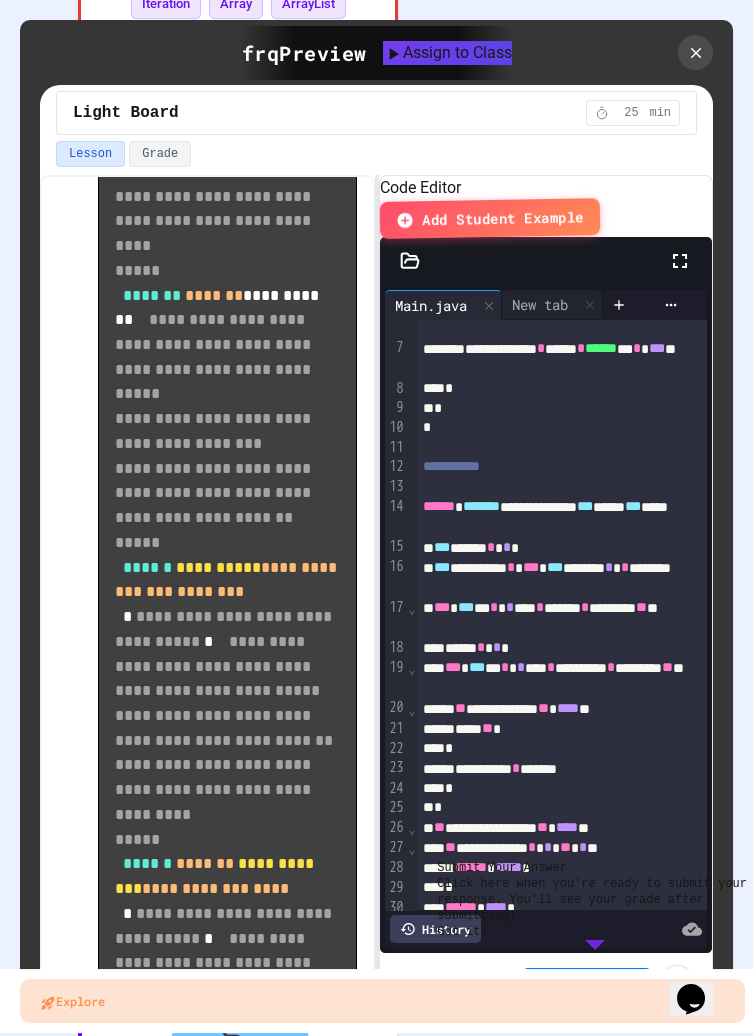 scroll, scrollTop: 2797, scrollLeft: 0, axis: vertical 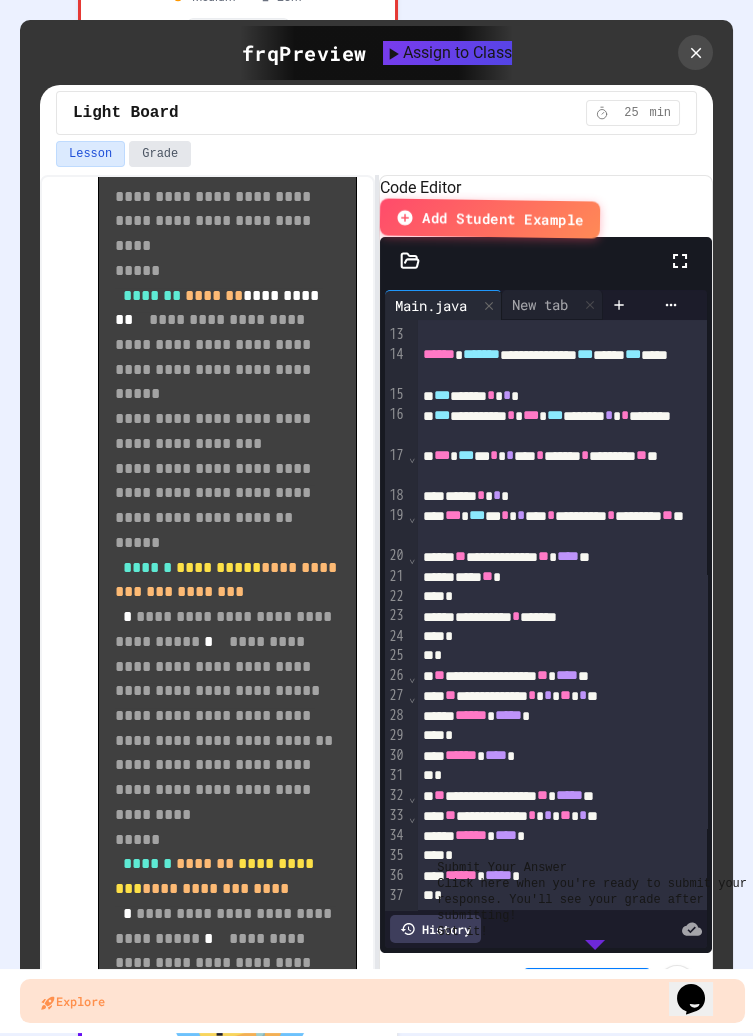 click on "Grade" at bounding box center [160, 154] 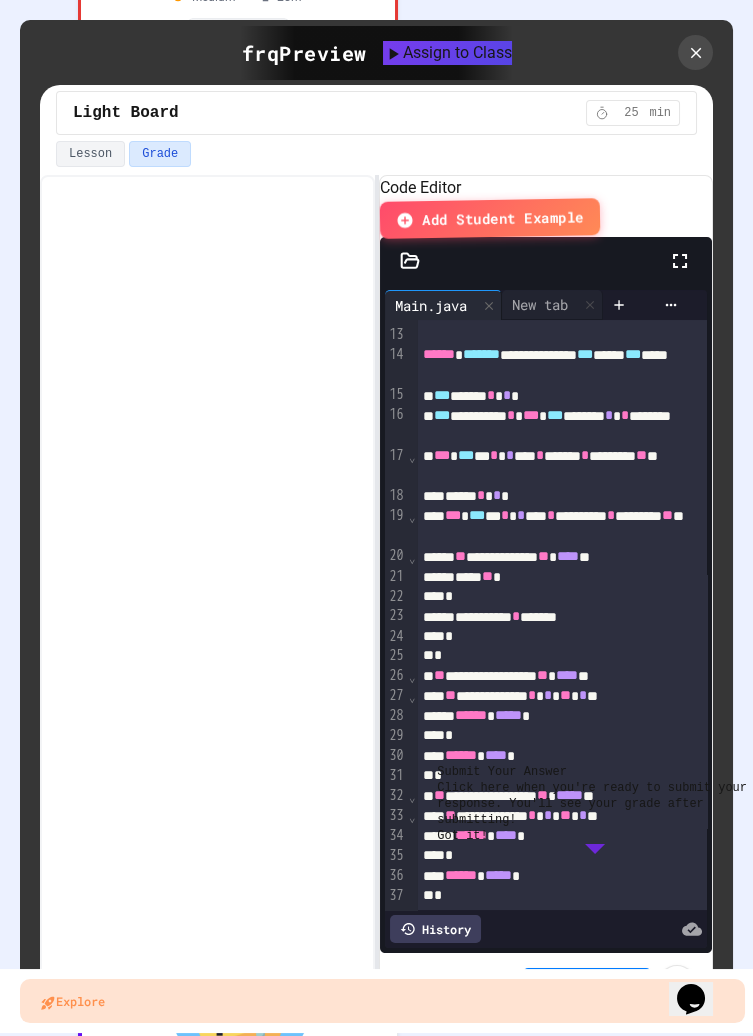 scroll, scrollTop: 0, scrollLeft: 0, axis: both 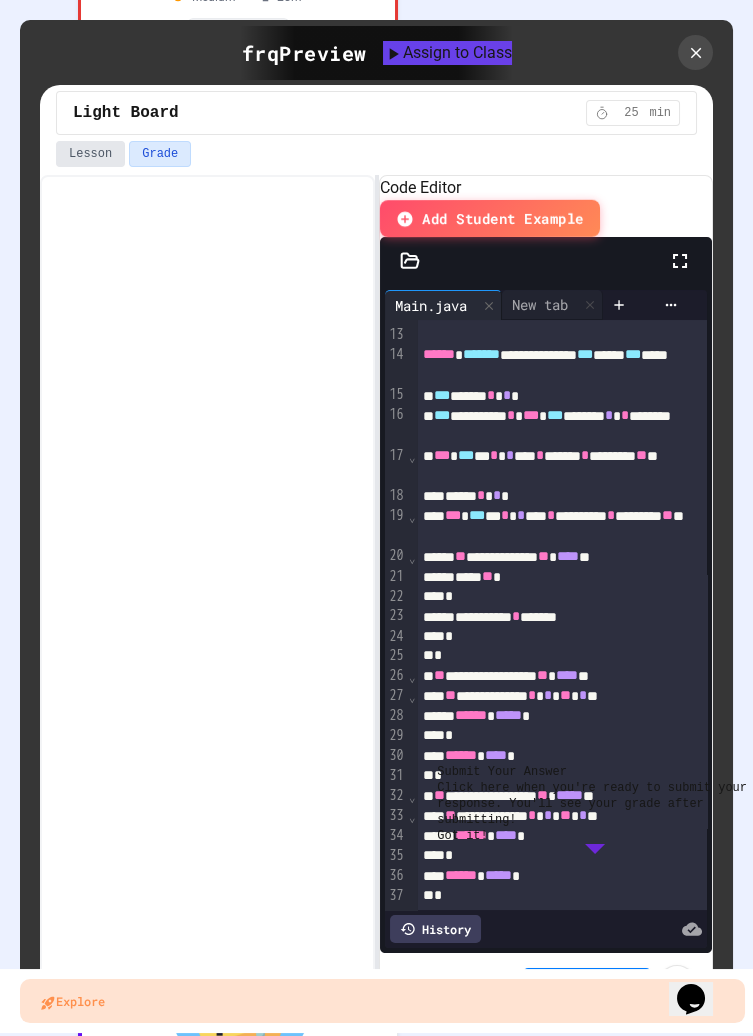 click on "Lesson" at bounding box center (90, 154) 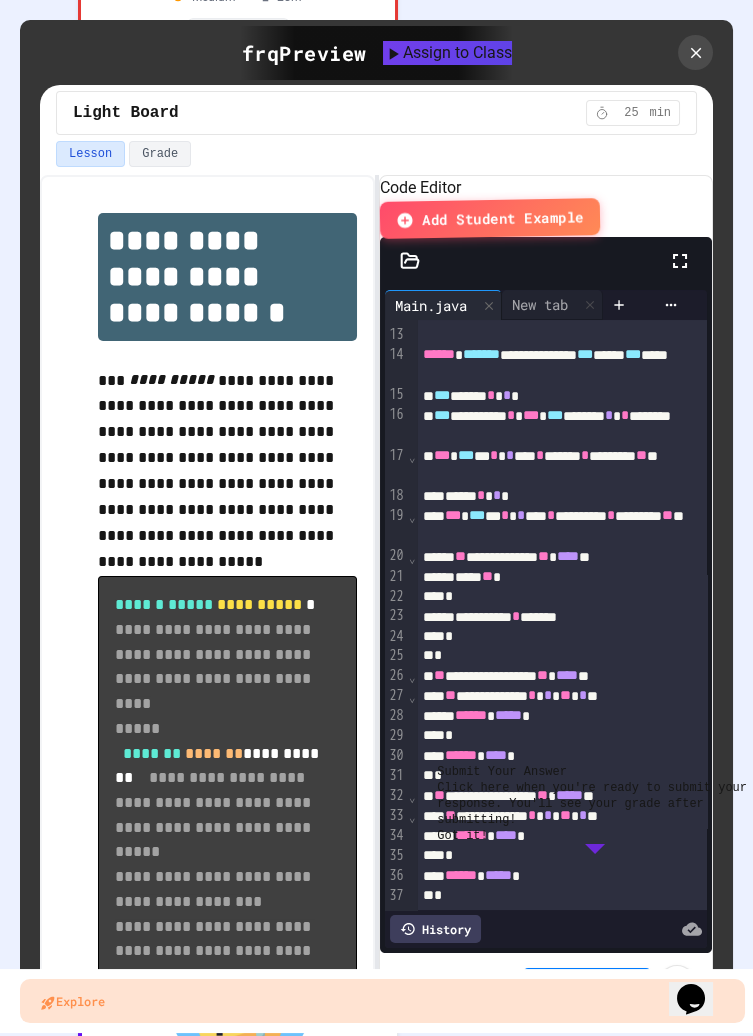 click 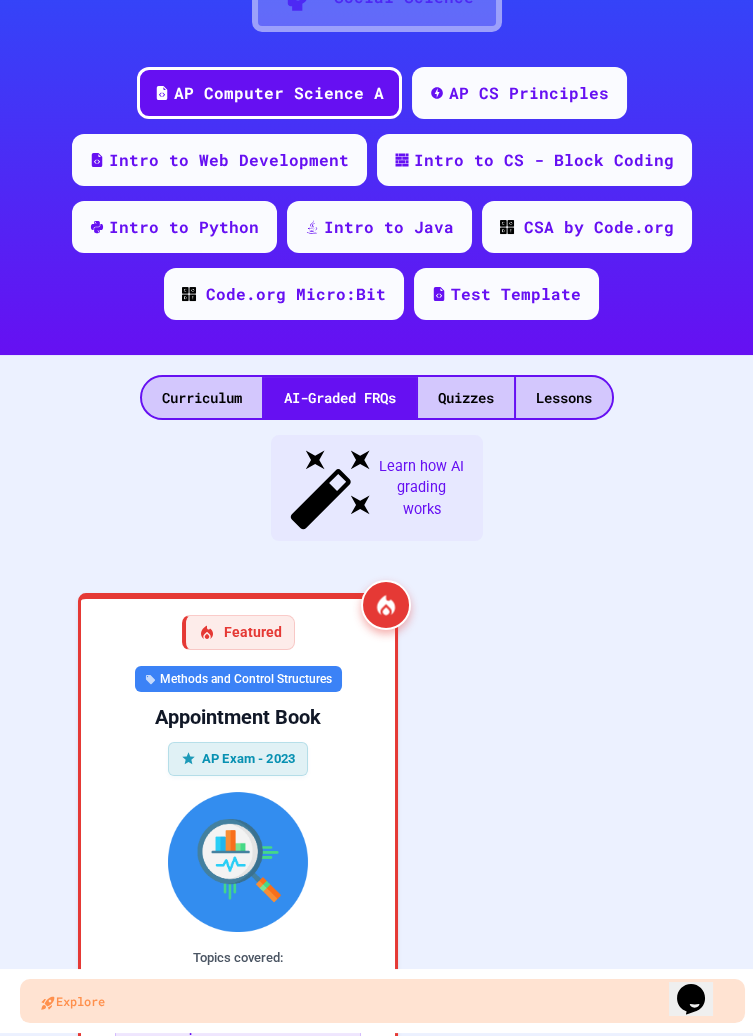 scroll, scrollTop: 0, scrollLeft: 0, axis: both 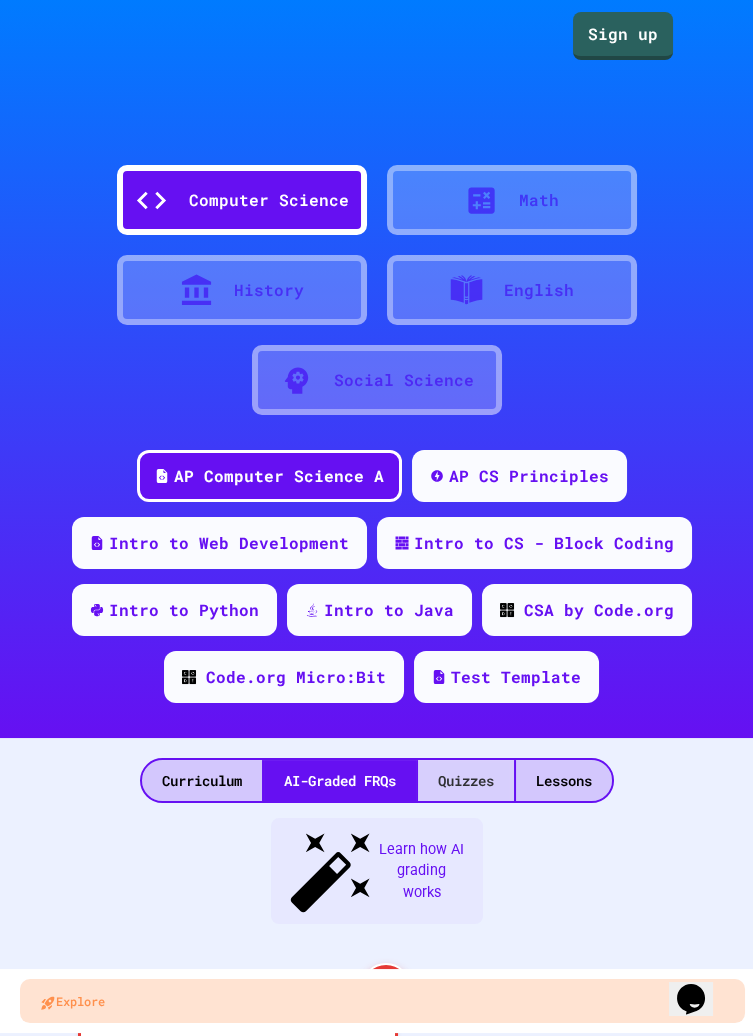 click on "Quizzes" at bounding box center [466, 780] 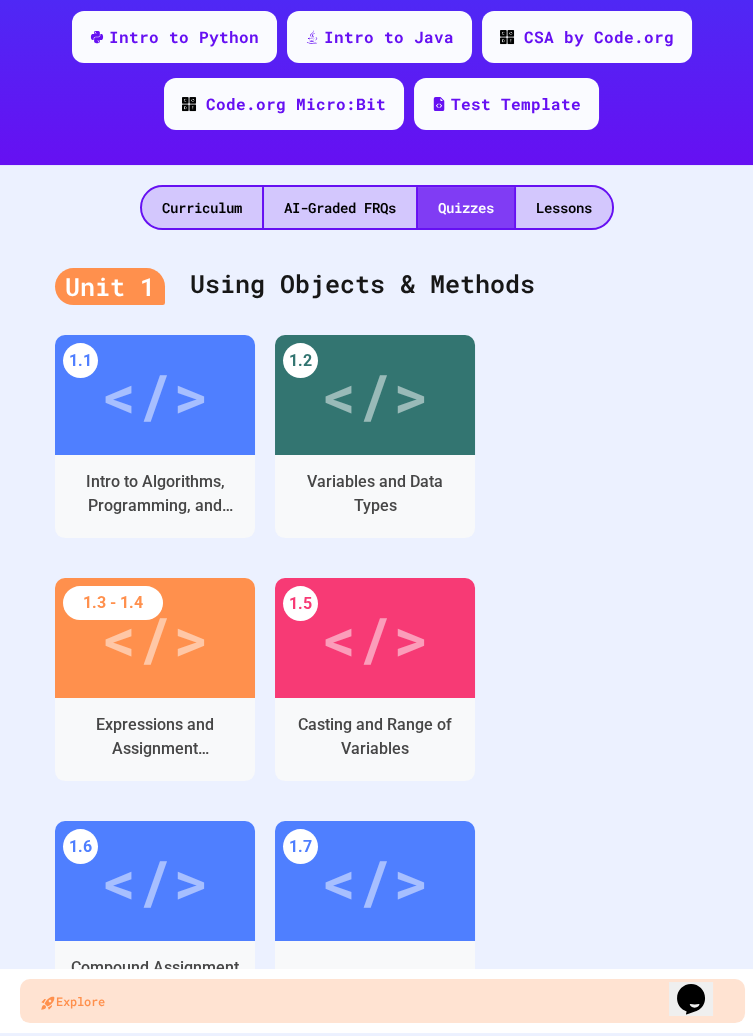 scroll, scrollTop: 580, scrollLeft: 0, axis: vertical 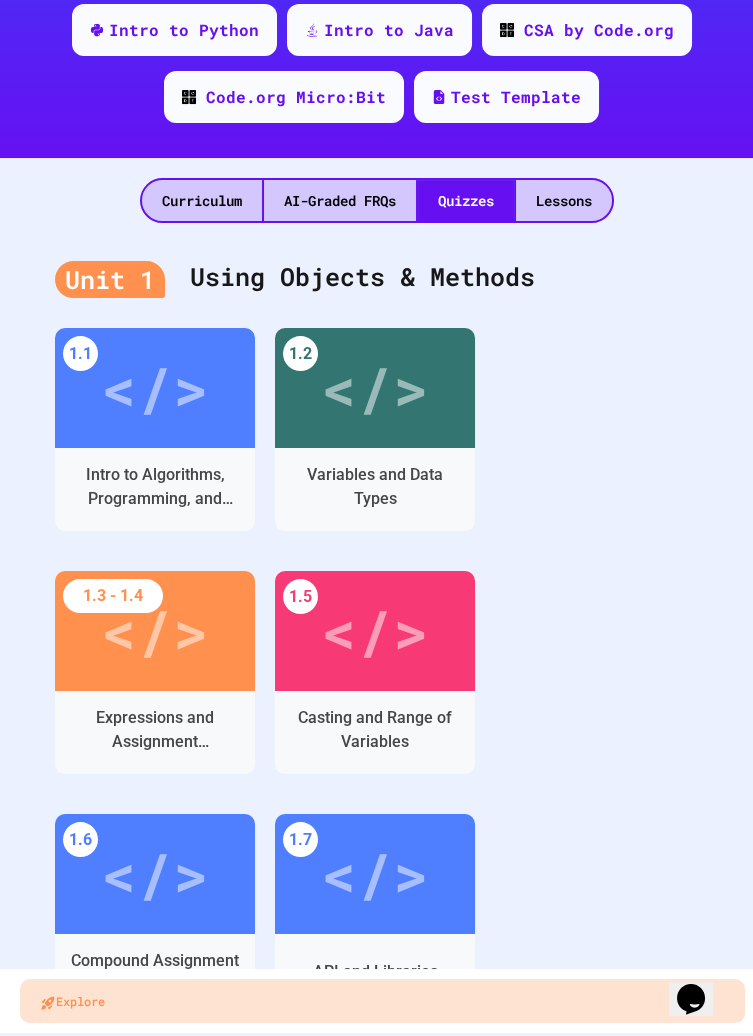 click on "Variables and Data Types" at bounding box center [375, 487] 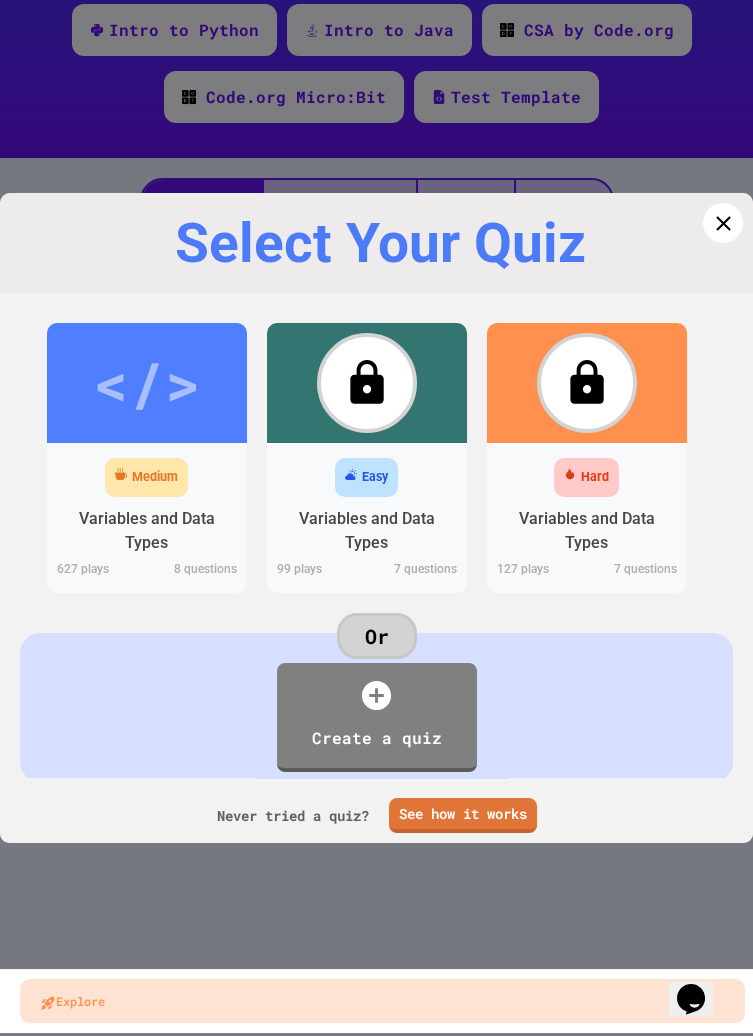 click on "Variables and Data Types" at bounding box center [147, 531] 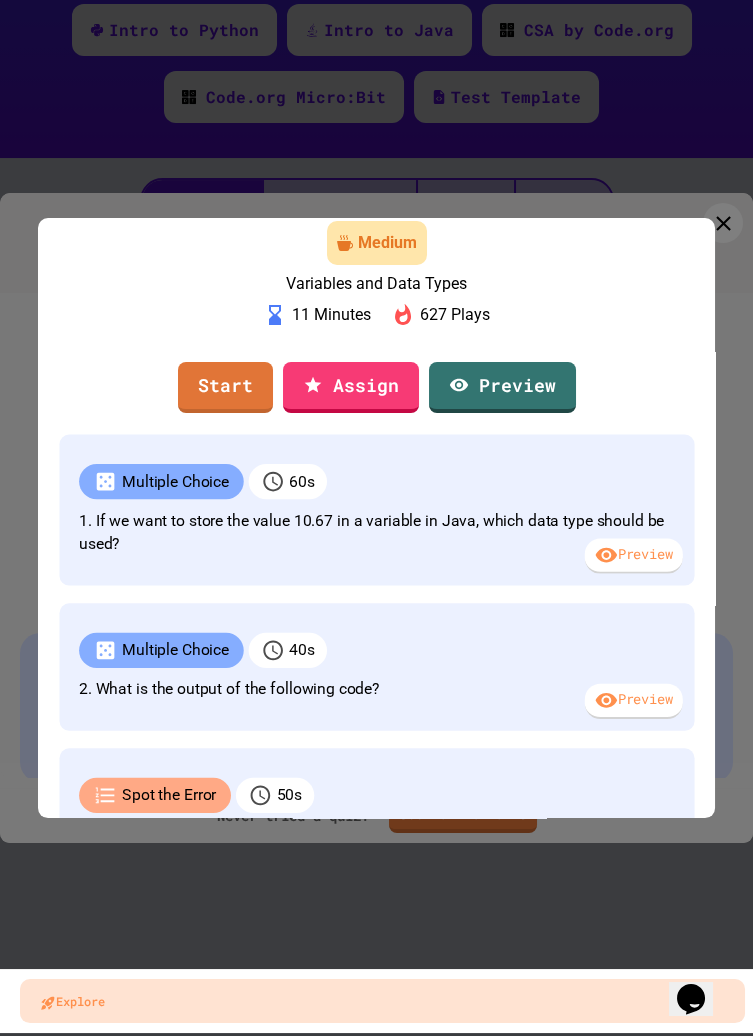 scroll, scrollTop: 121, scrollLeft: 0, axis: vertical 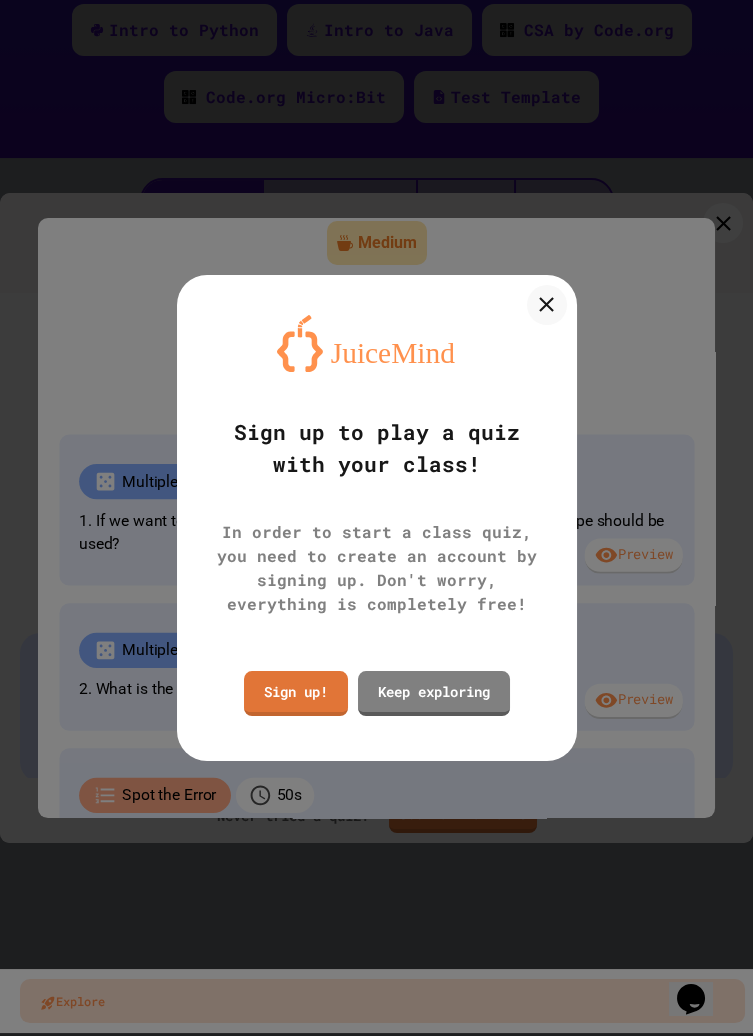 click on "Keep exploring" at bounding box center [434, 693] 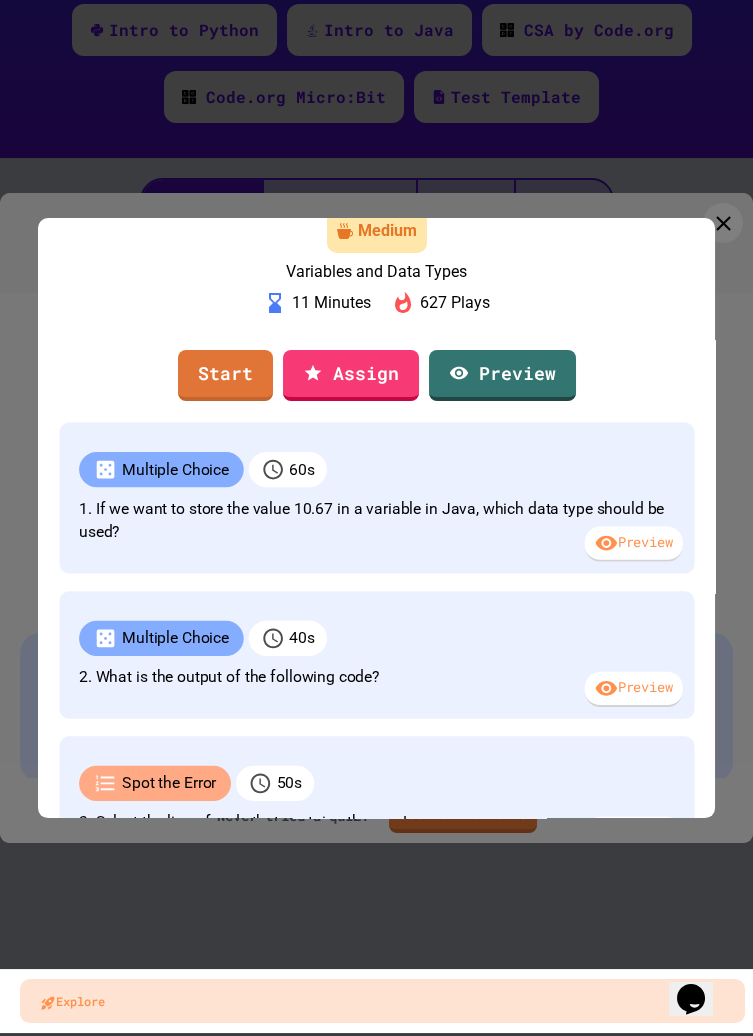 scroll, scrollTop: 123, scrollLeft: 0, axis: vertical 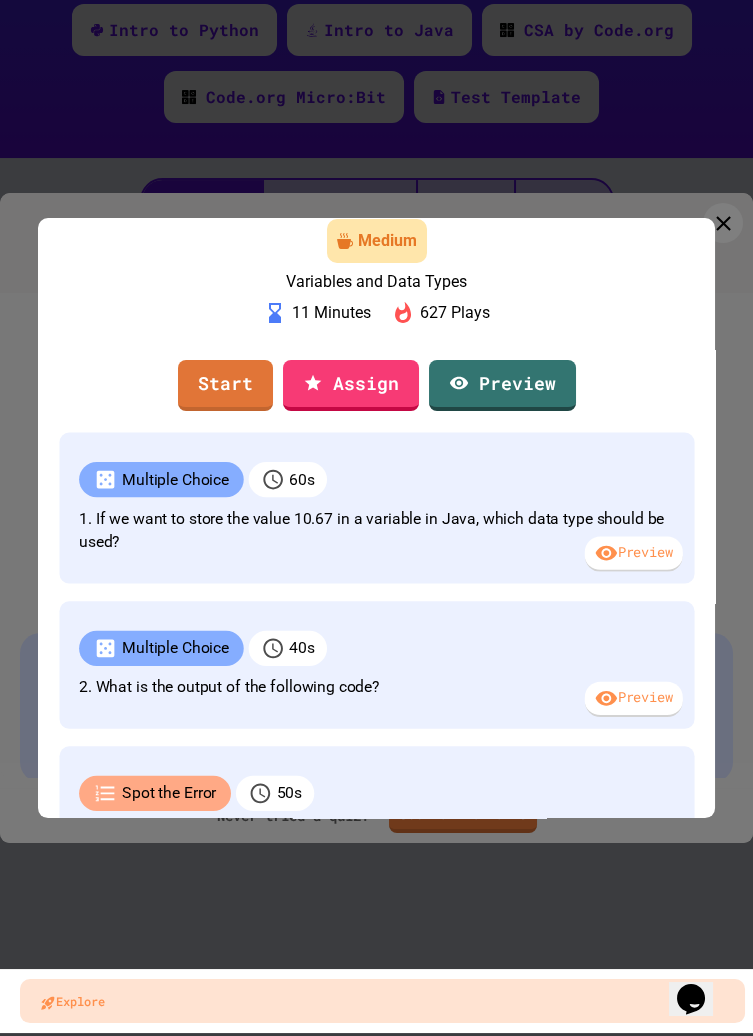 click on "Preview" at bounding box center [502, 385] 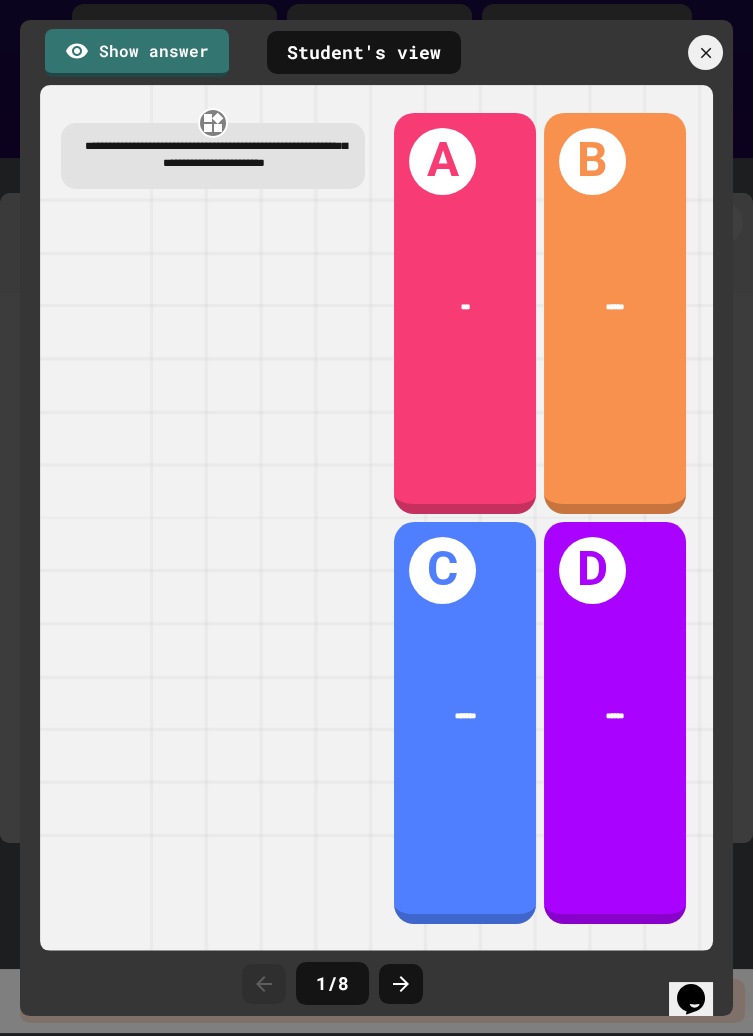 click on "B ******" at bounding box center (615, 314) 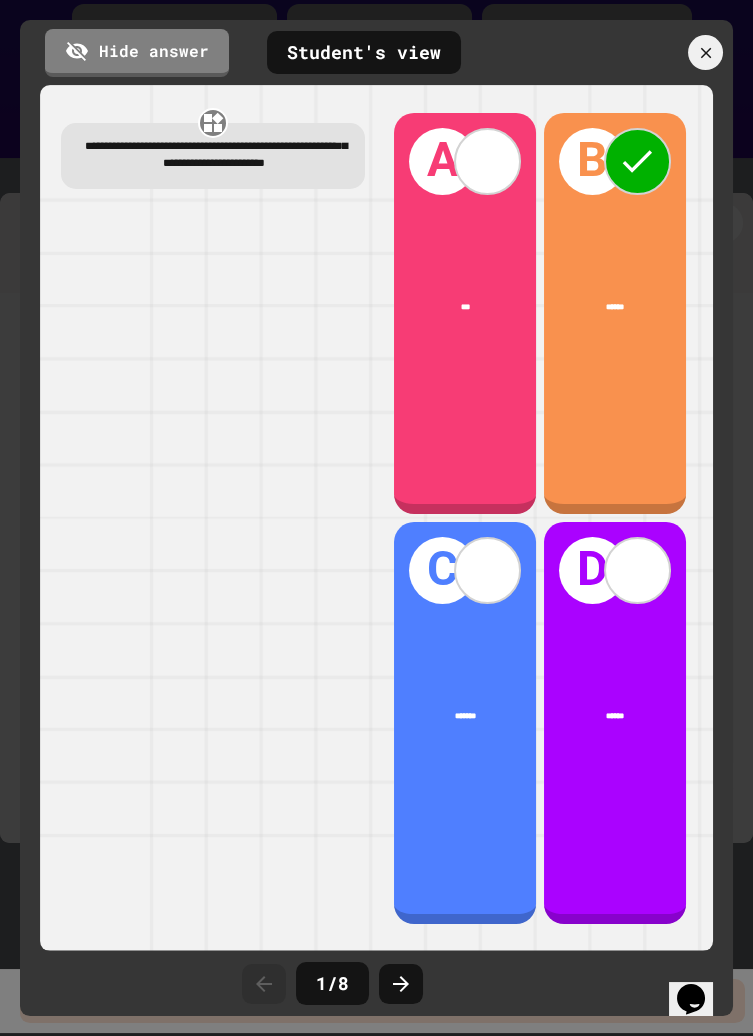 click on "Hide answer" at bounding box center (137, 53) 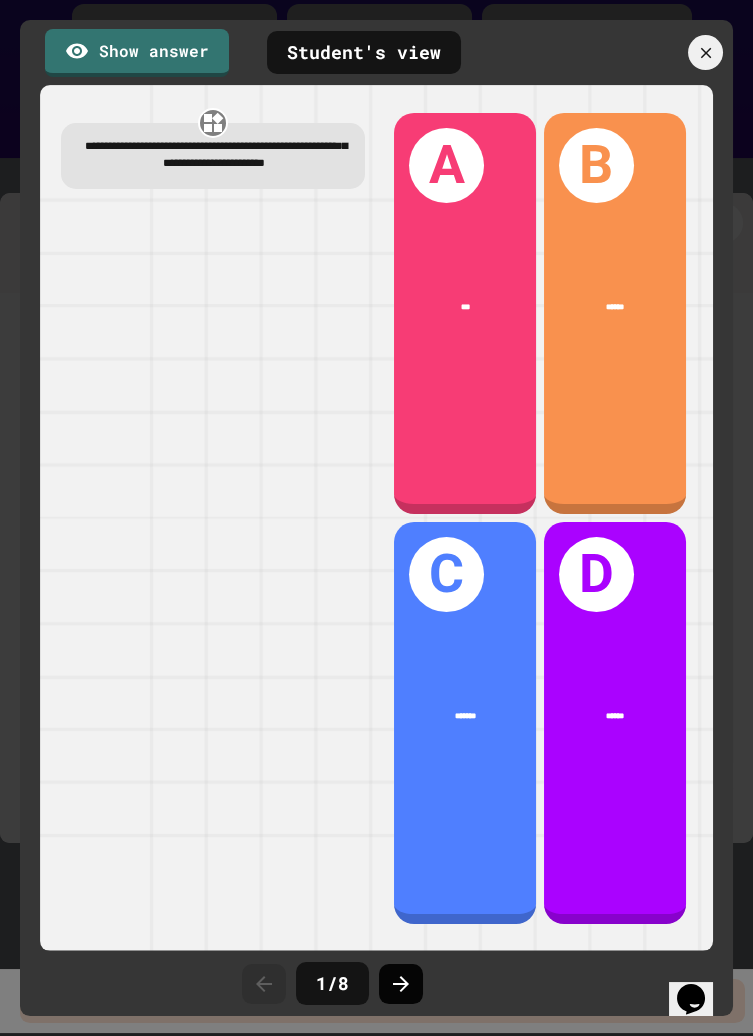 click 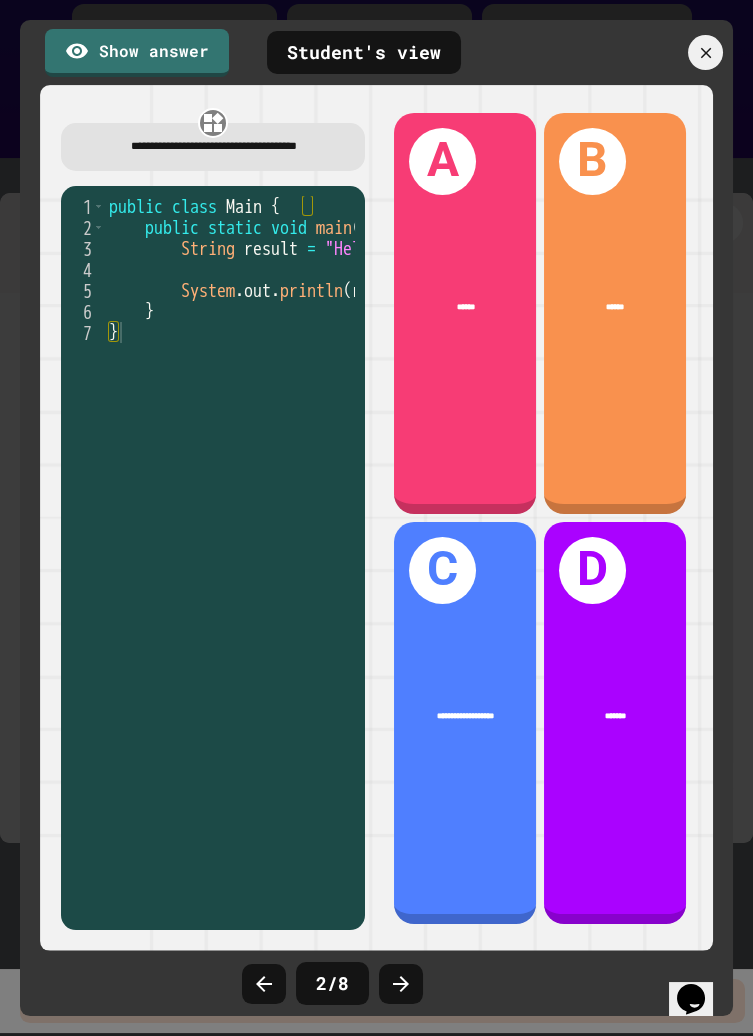 scroll, scrollTop: 0, scrollLeft: 0, axis: both 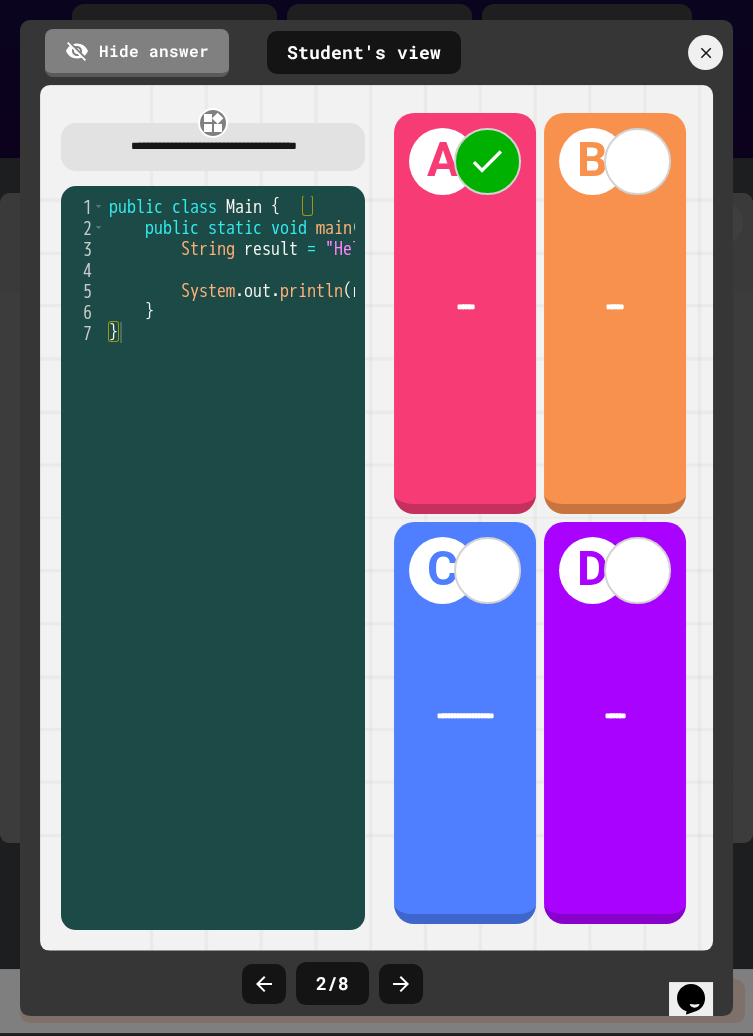 click on "Hide answer" at bounding box center (137, 53) 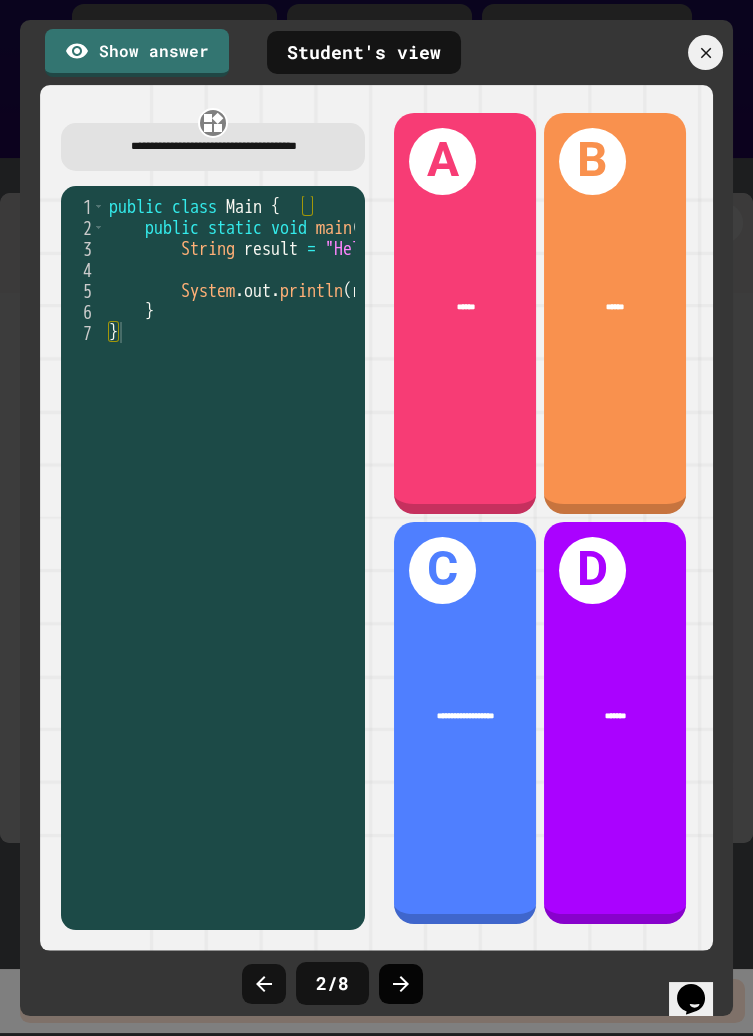 click 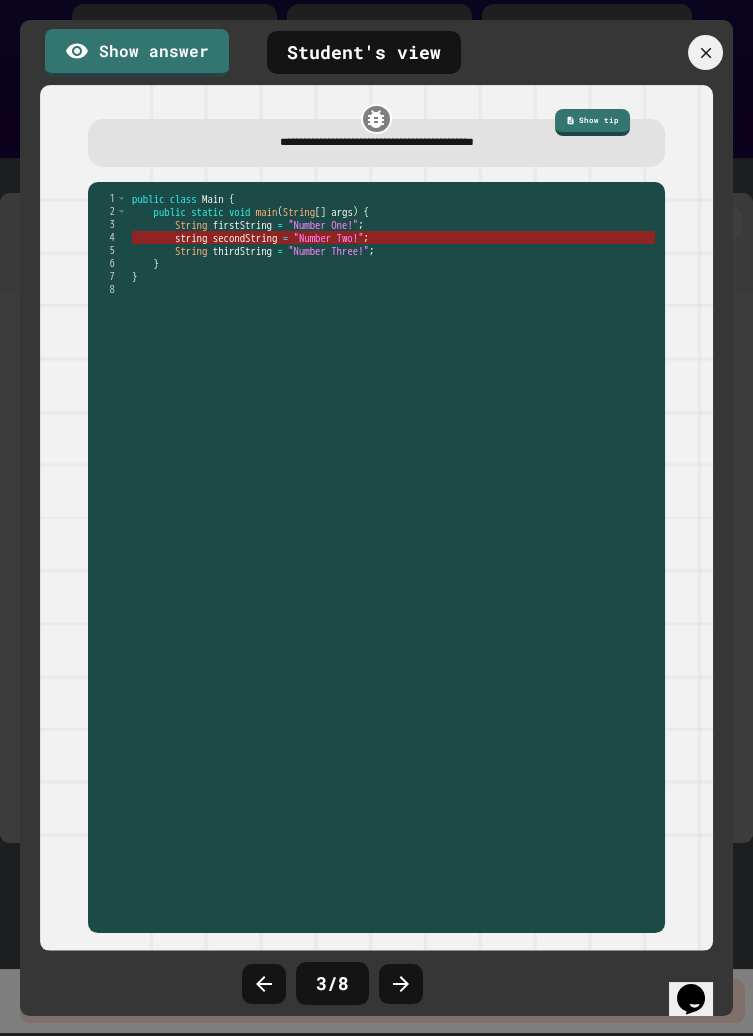 click on "string" at bounding box center [191, 238] 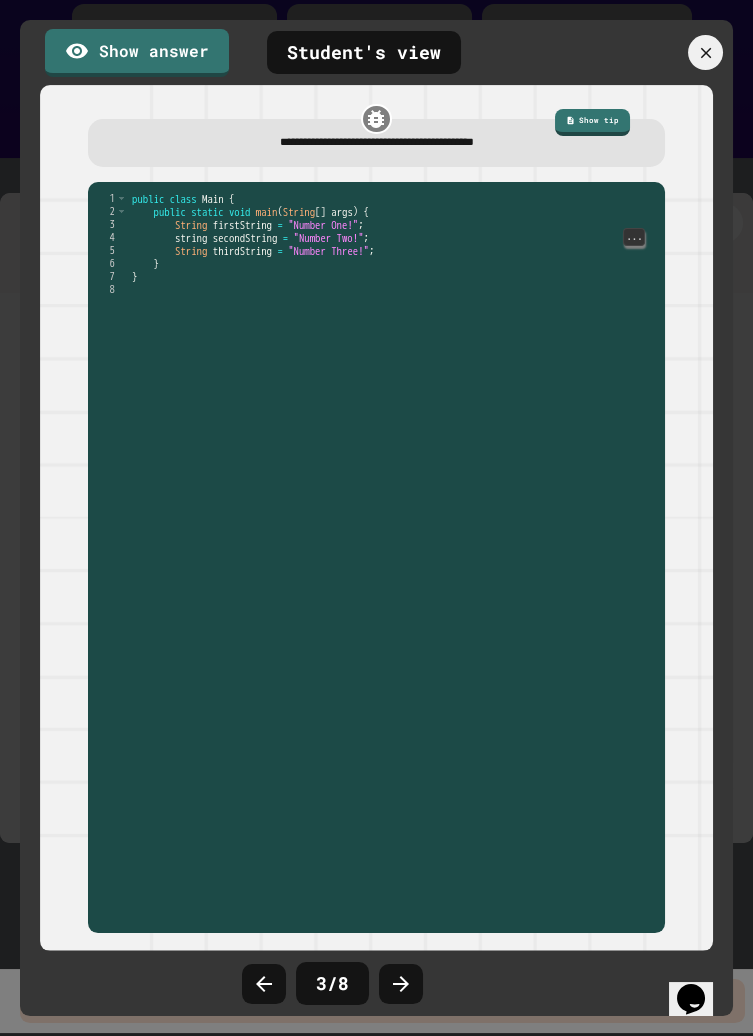click on "Show answer" at bounding box center [137, 53] 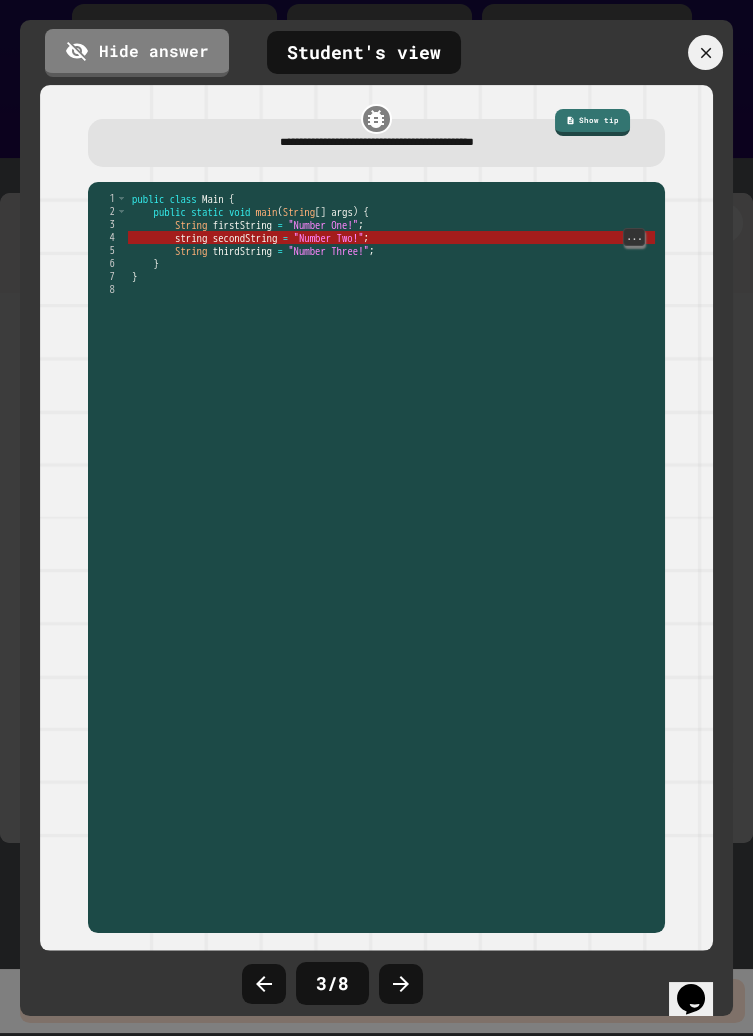 click on "Hide answer" at bounding box center [137, 53] 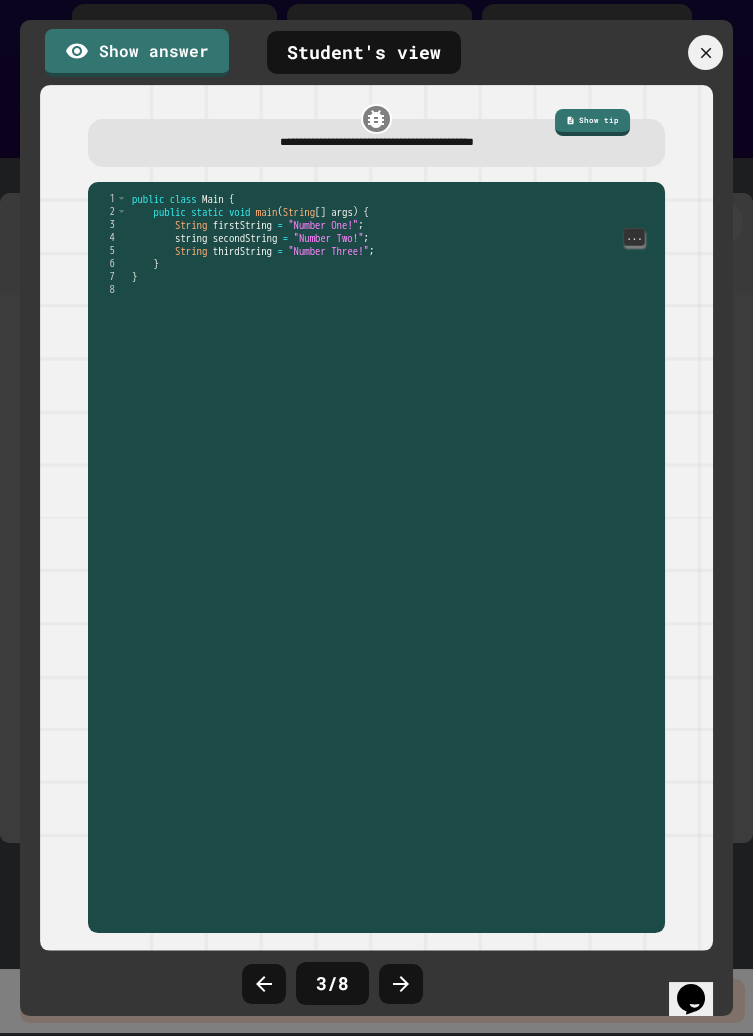 click on "Show answer" at bounding box center (137, 53) 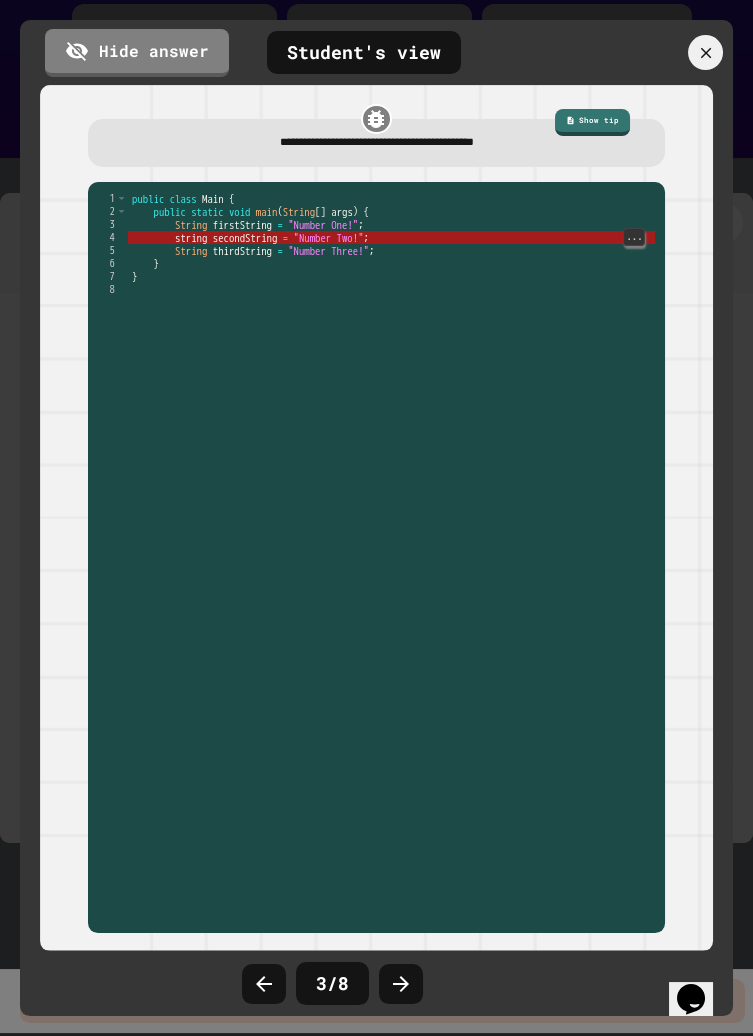 click on "Hide answer" at bounding box center (137, 53) 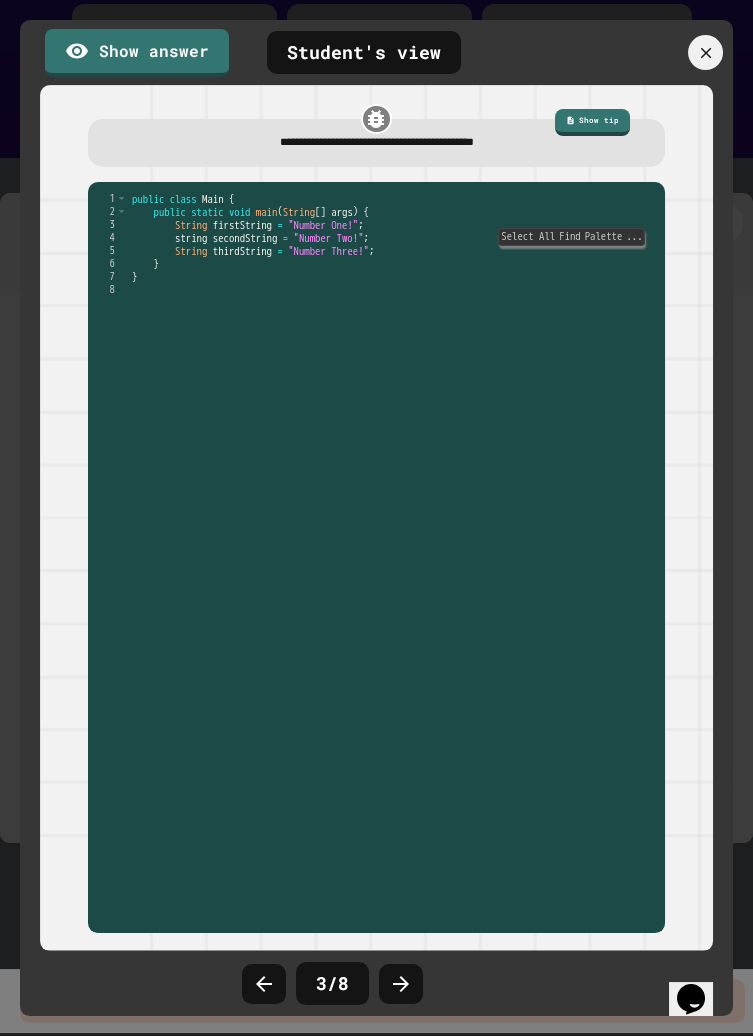 click on "Show answer" at bounding box center [137, 53] 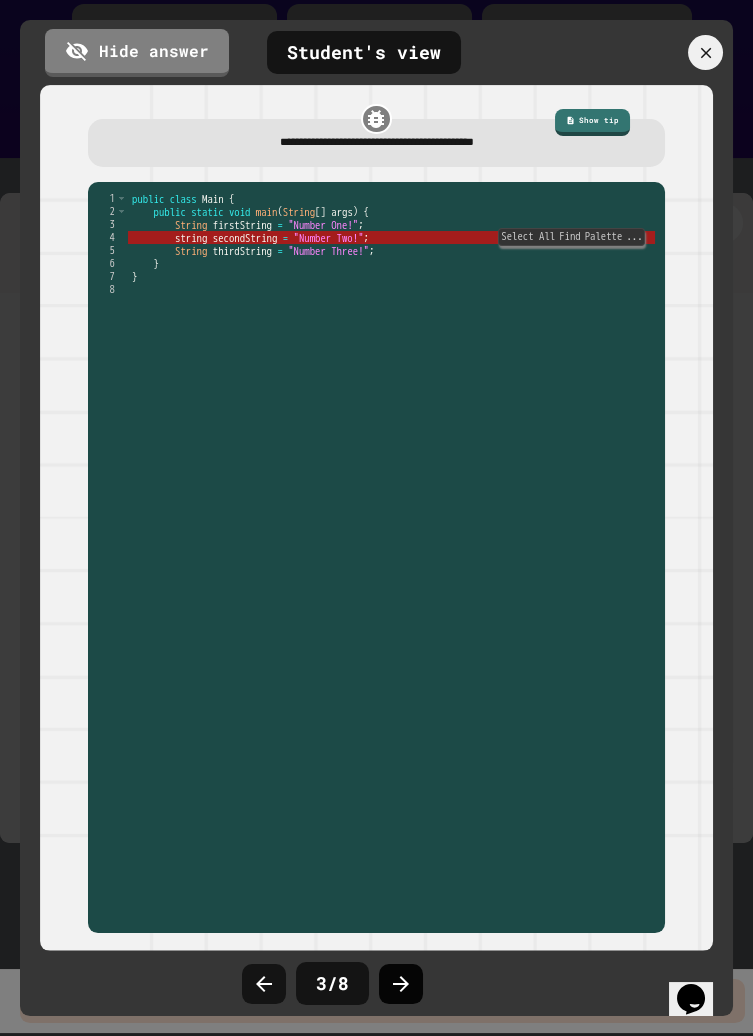 click 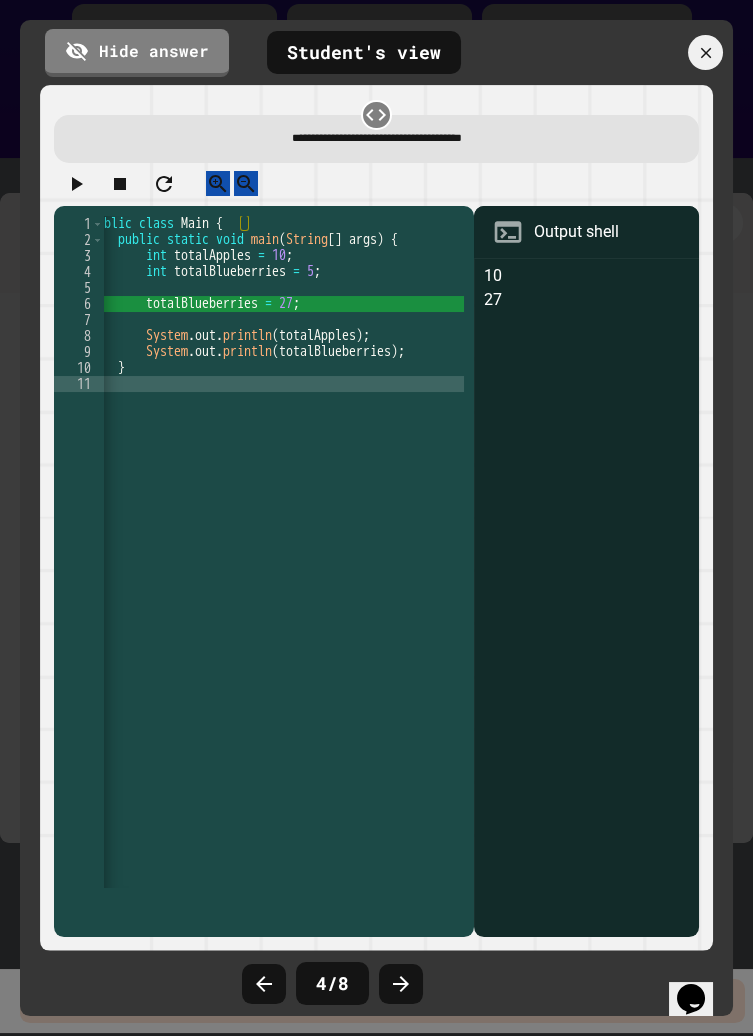scroll, scrollTop: 0, scrollLeft: 0, axis: both 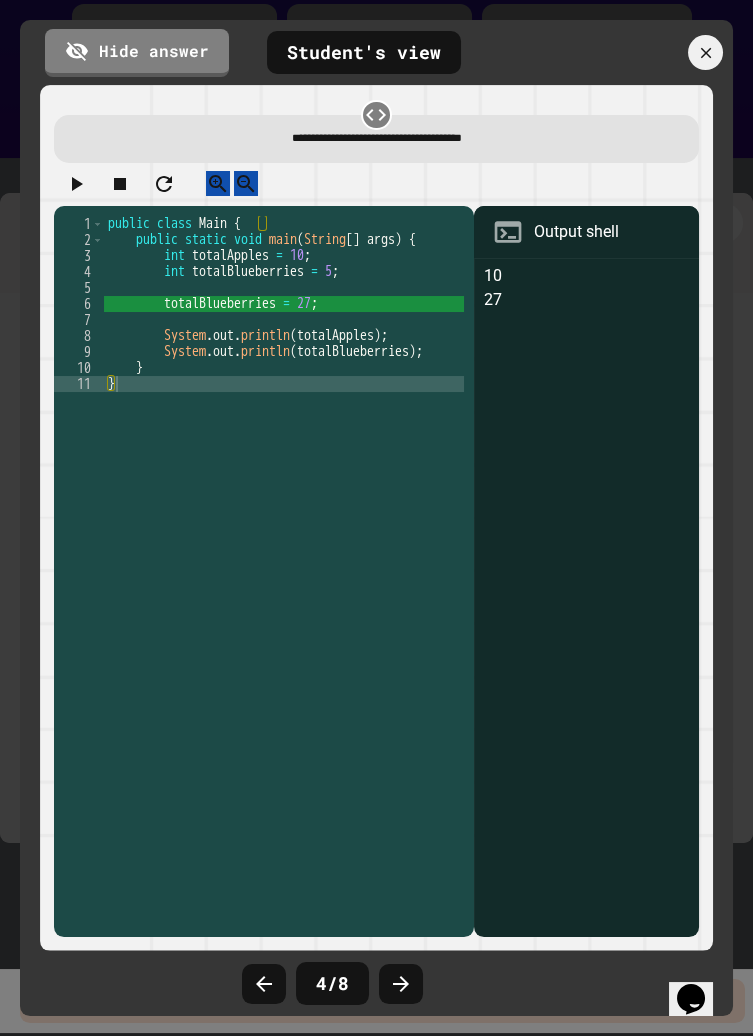 click 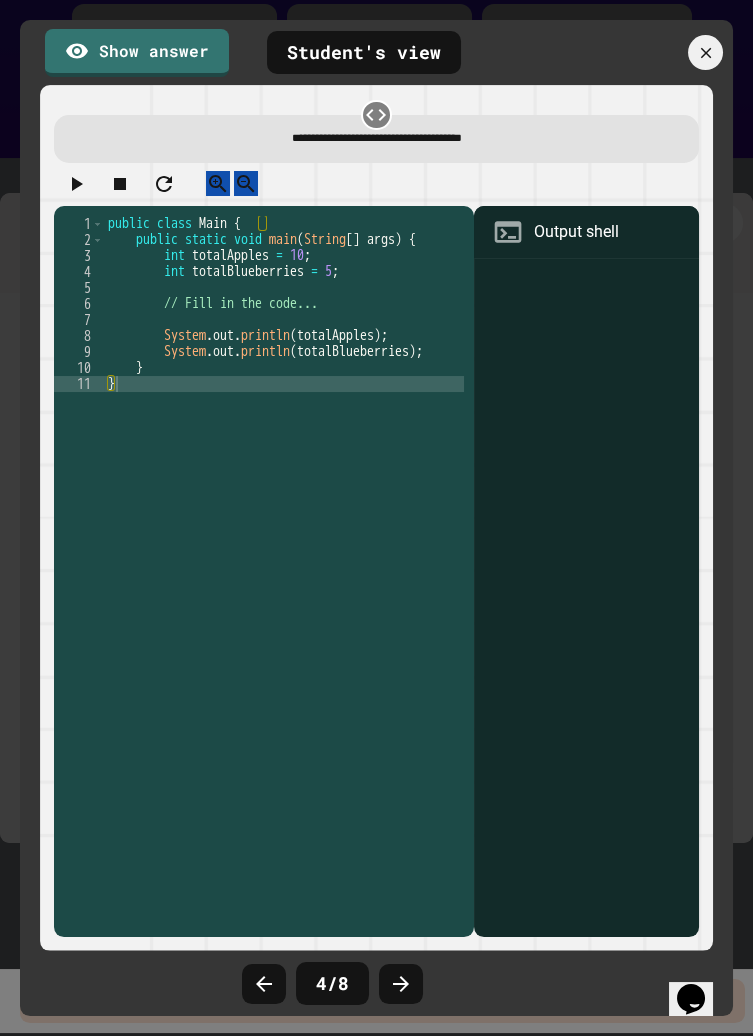 click on "Show answer" at bounding box center [137, 53] 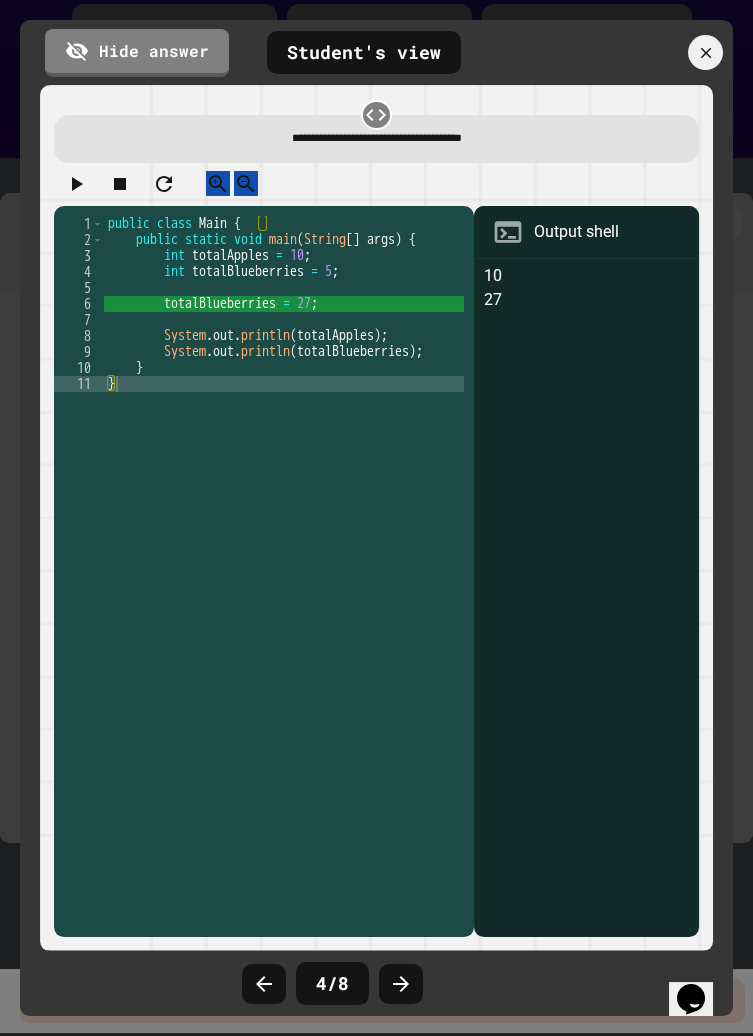 click on "Hide answer" at bounding box center [137, 53] 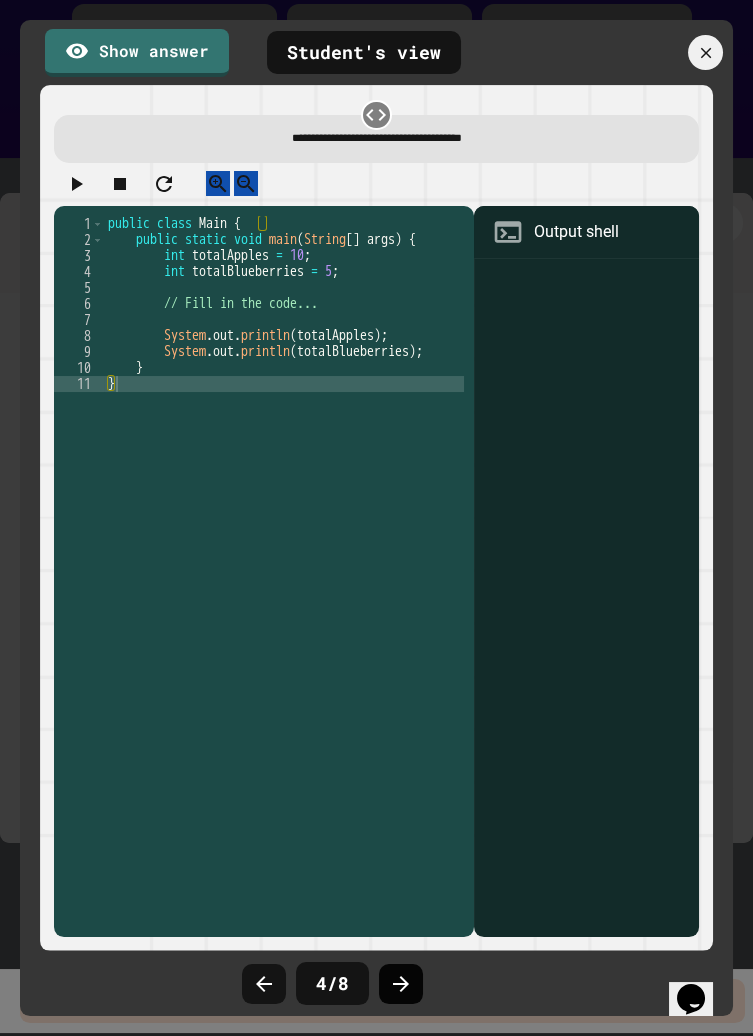 click at bounding box center (401, 984) 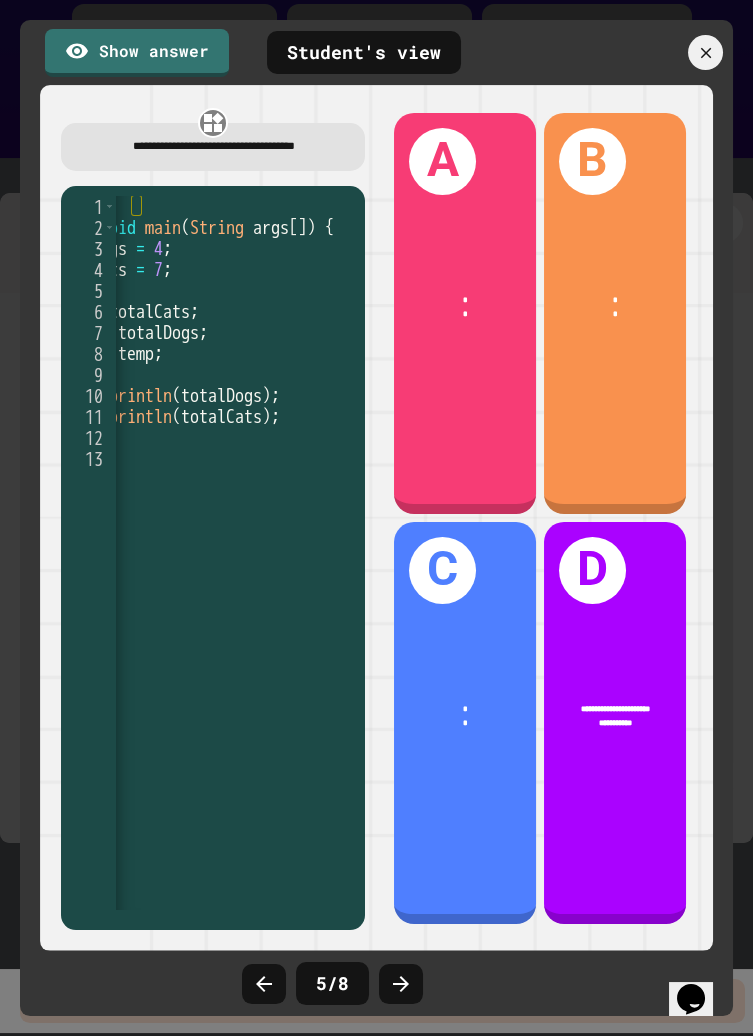 scroll, scrollTop: 0, scrollLeft: 180, axis: horizontal 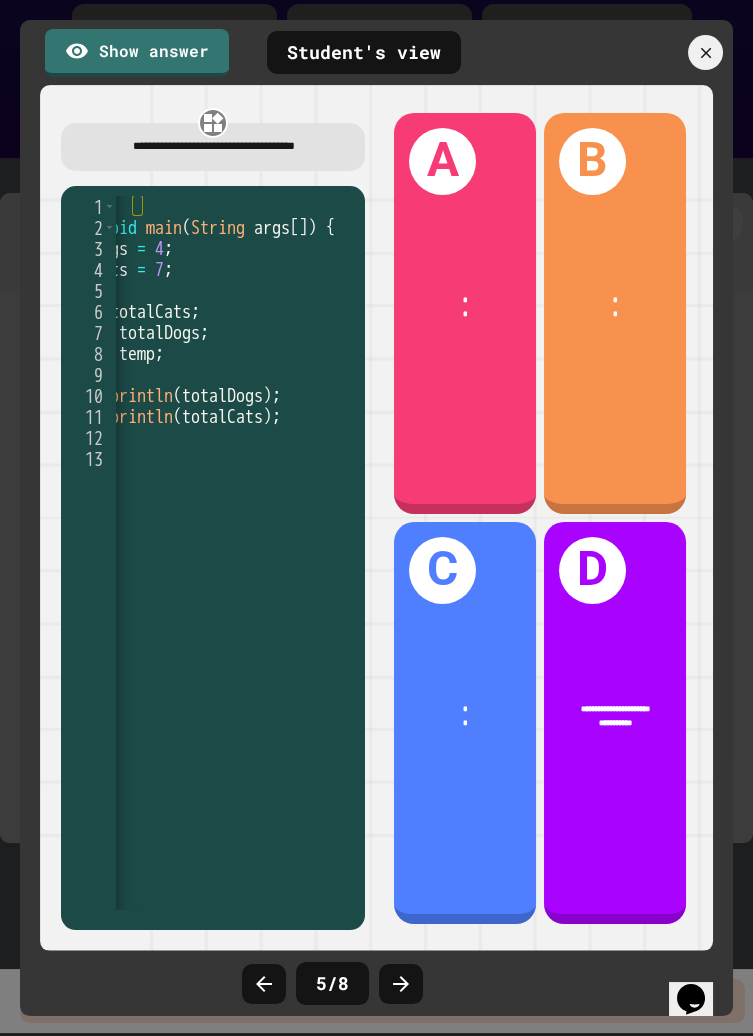 click on "Show answer" at bounding box center (137, 53) 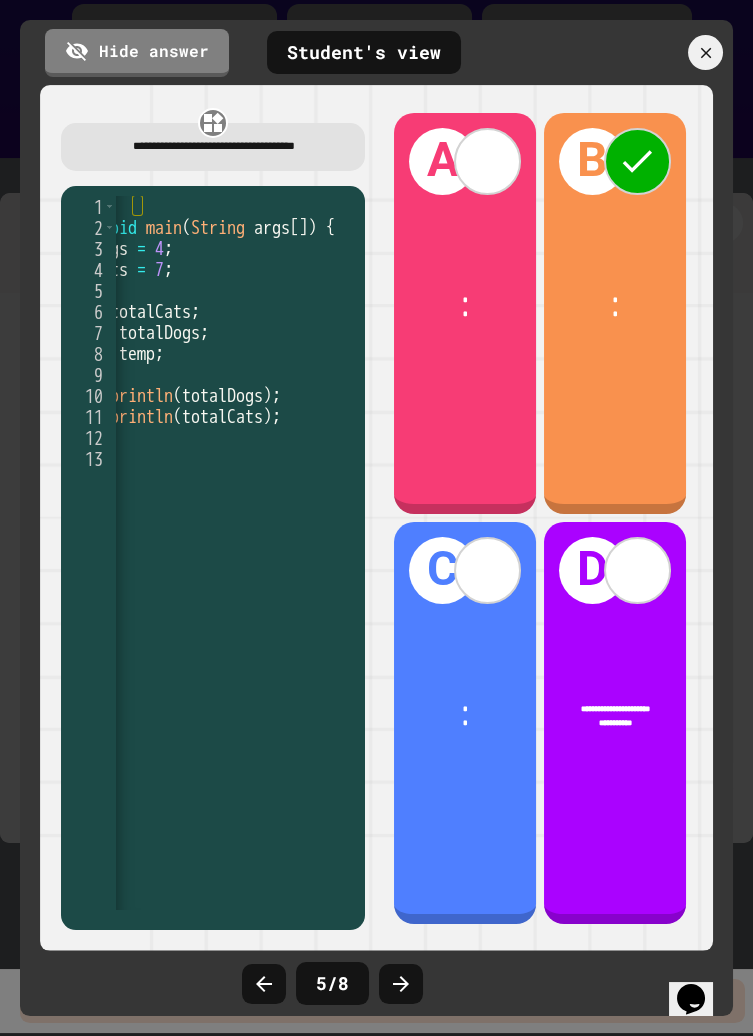 click 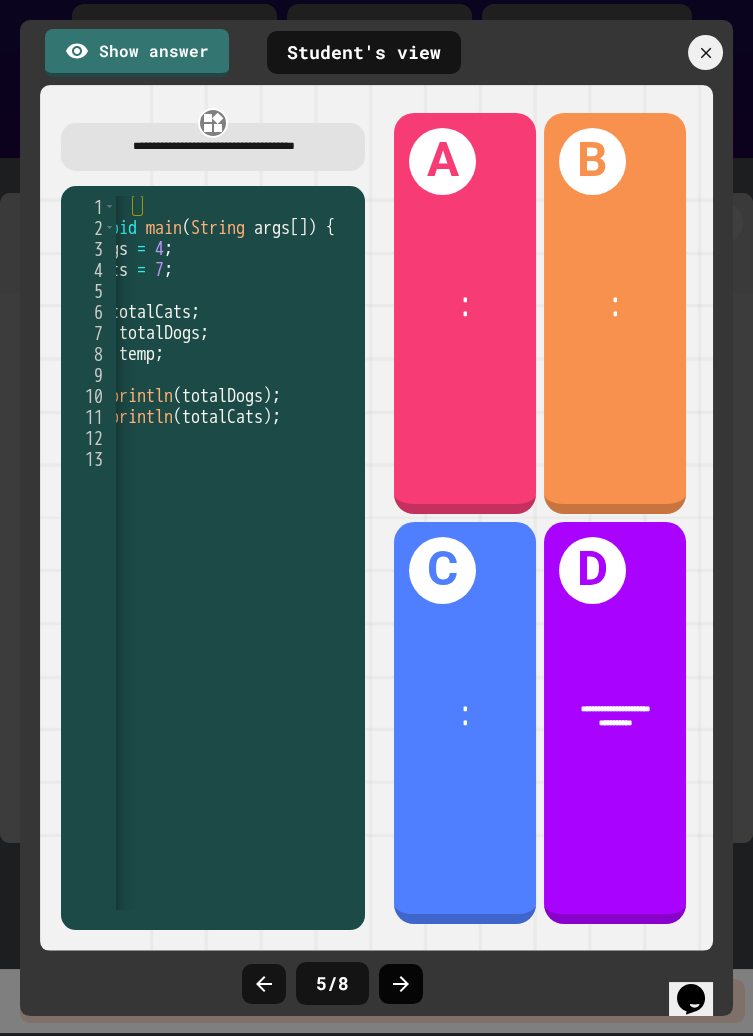 click 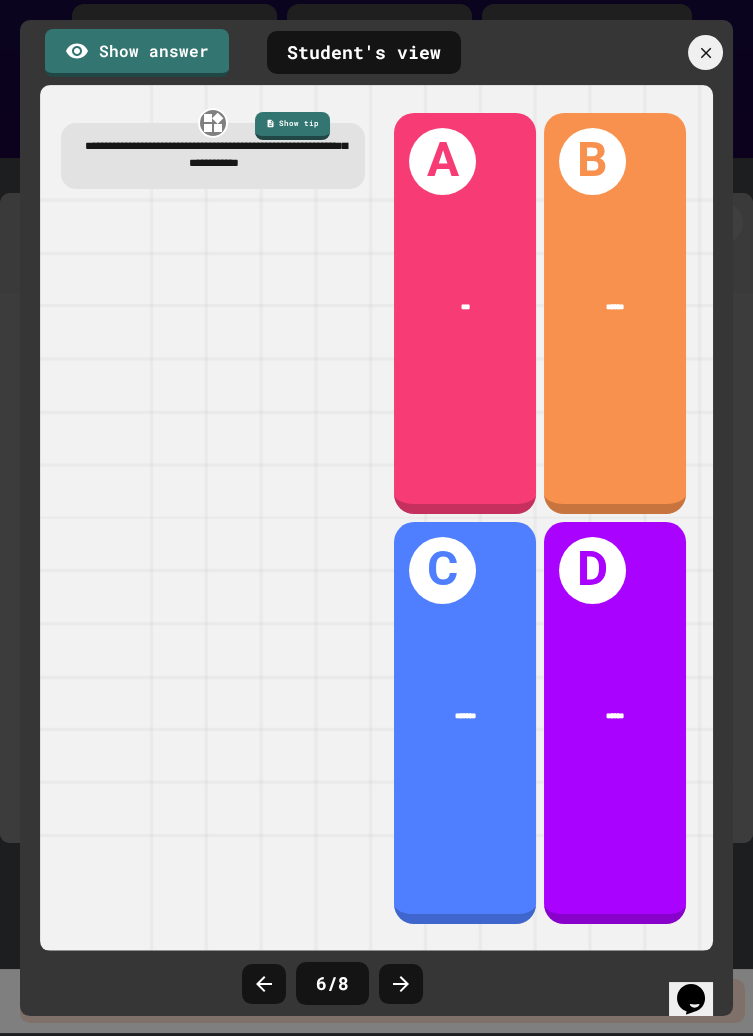 click 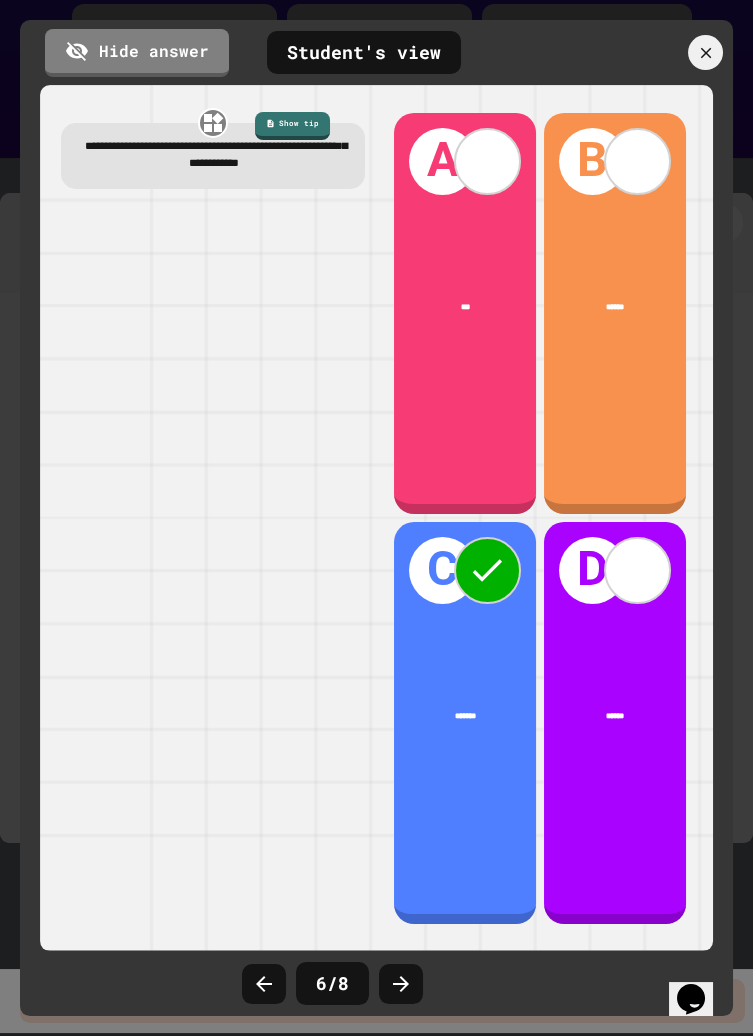 click 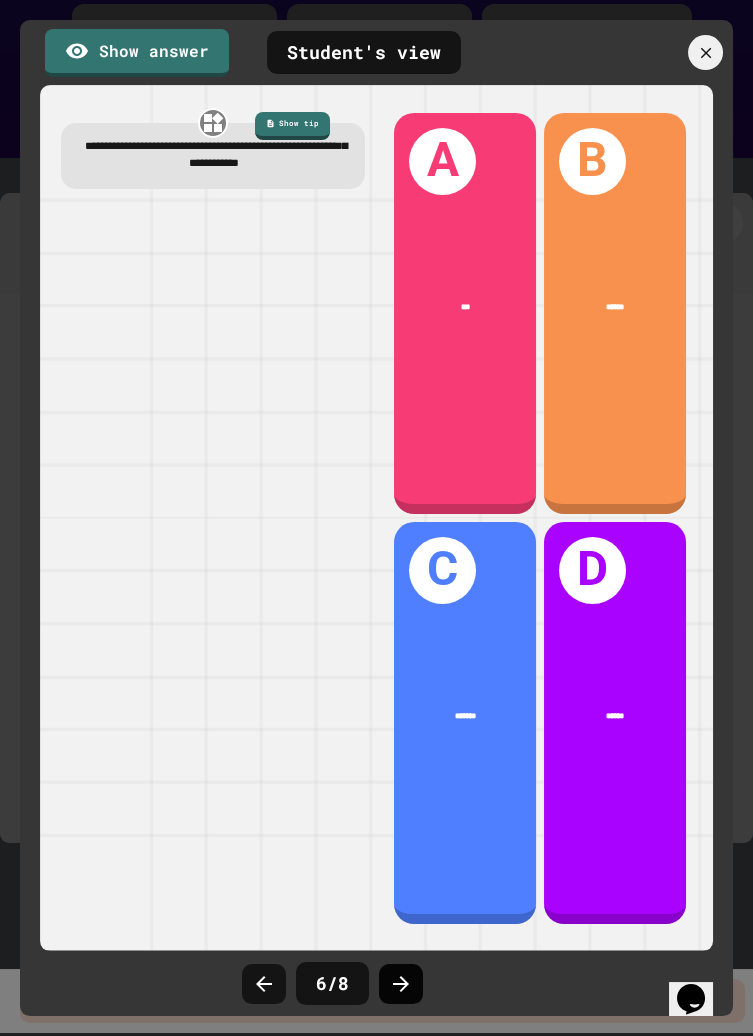 click 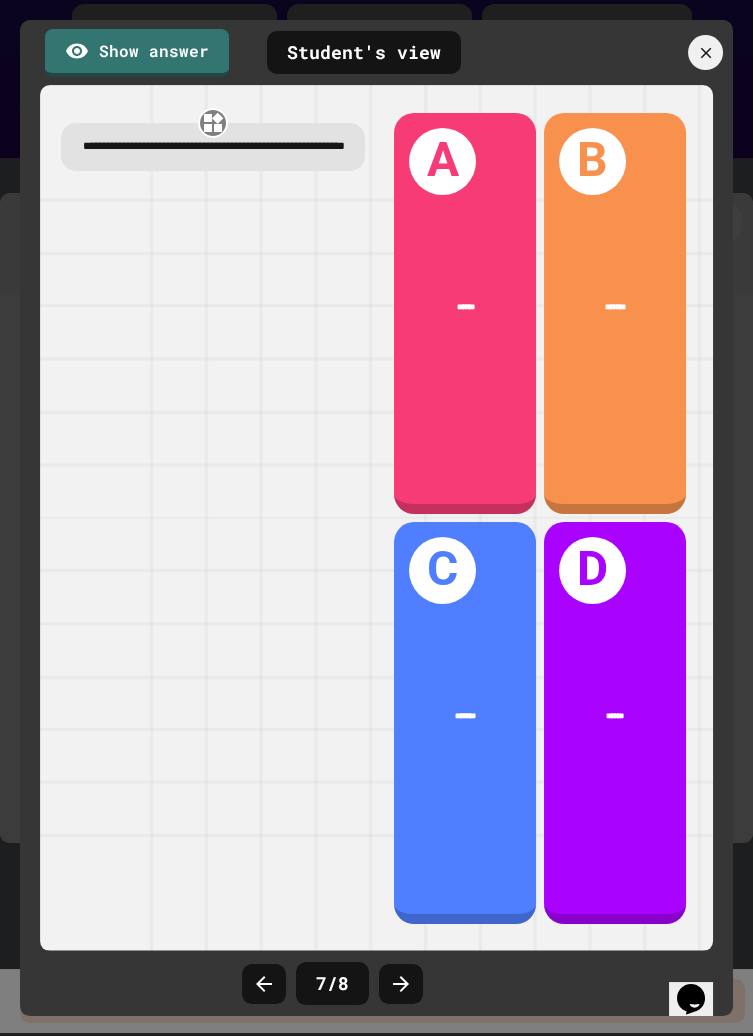 click on "Show answer" at bounding box center (137, 53) 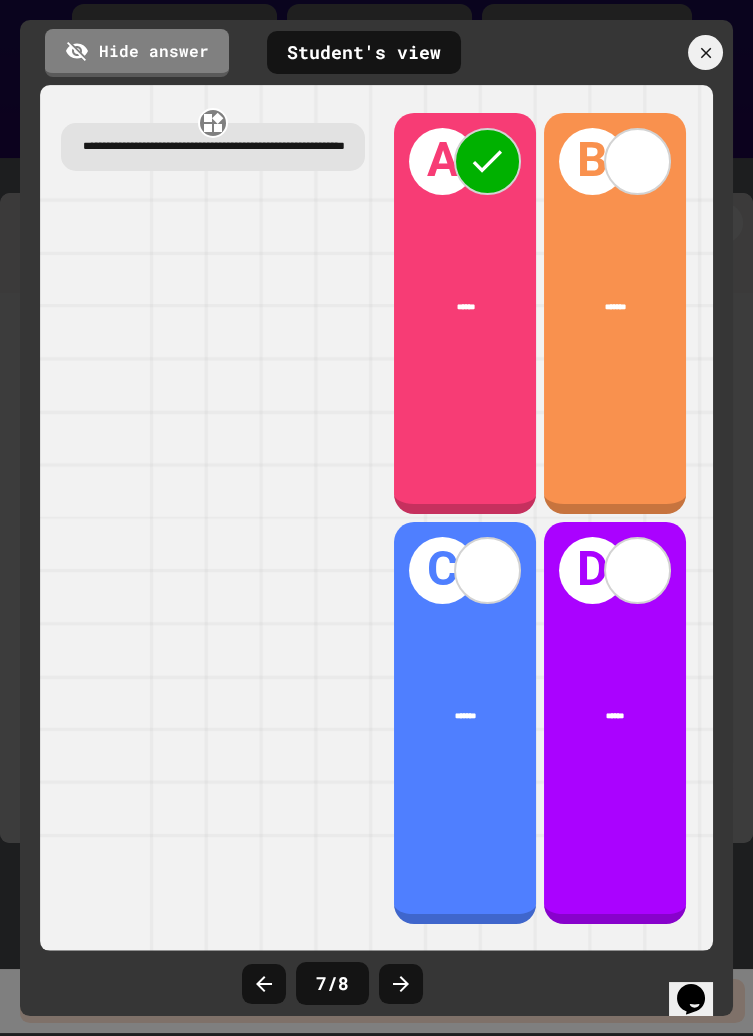 click on "Hide answer" at bounding box center [137, 53] 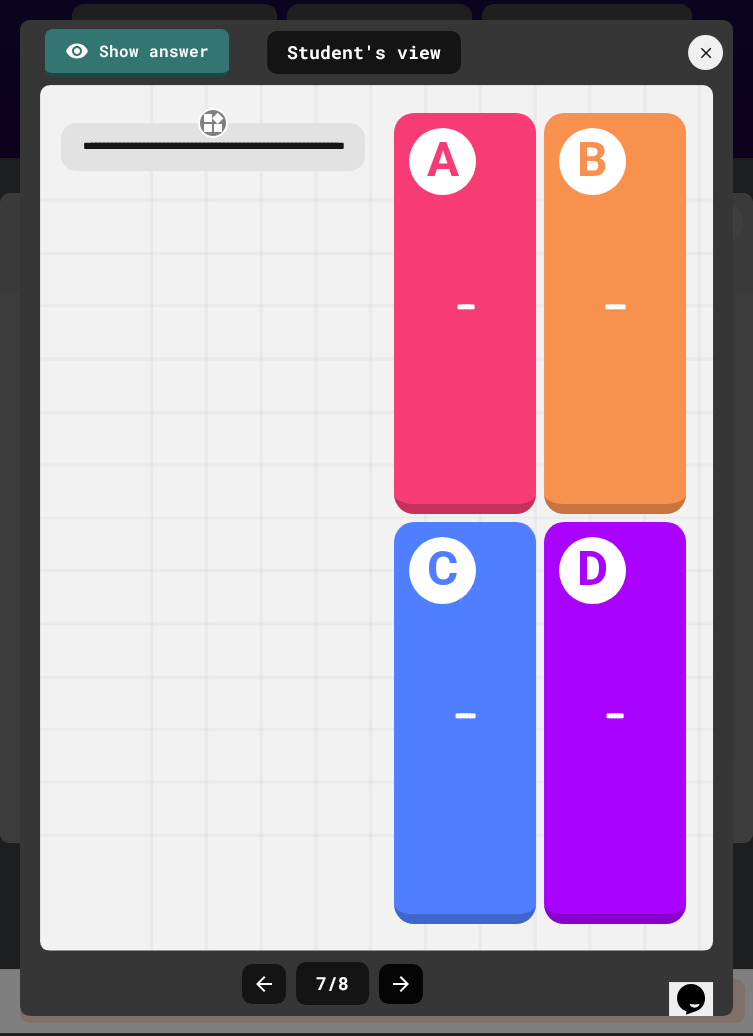 click 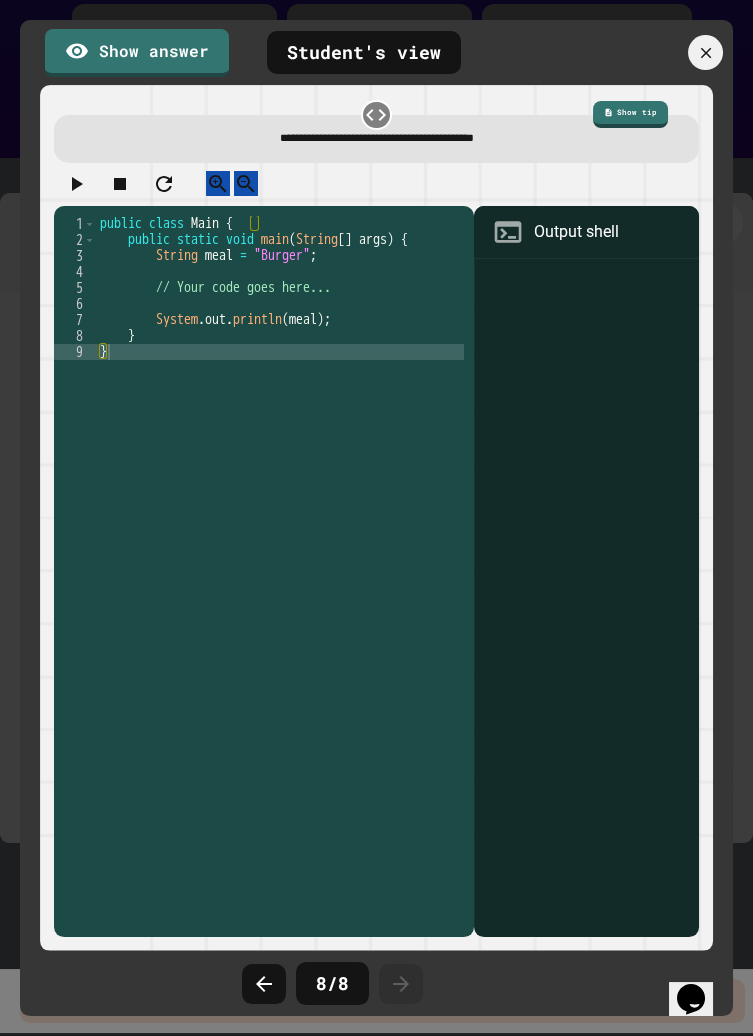 click 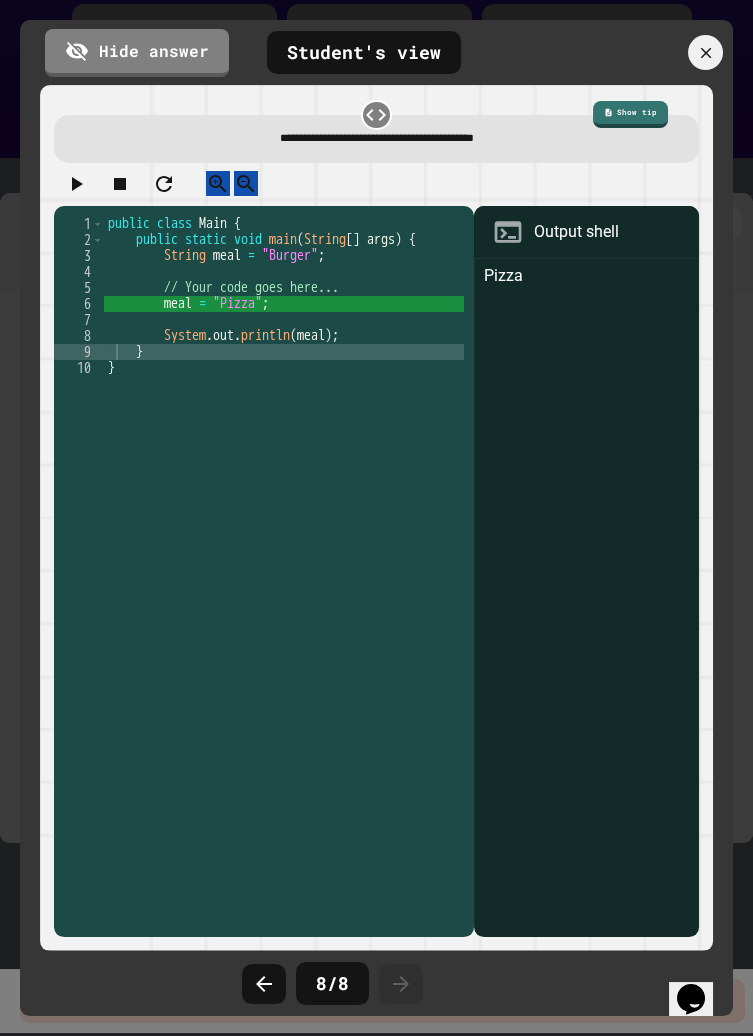 click on "Hide answer" at bounding box center [137, 53] 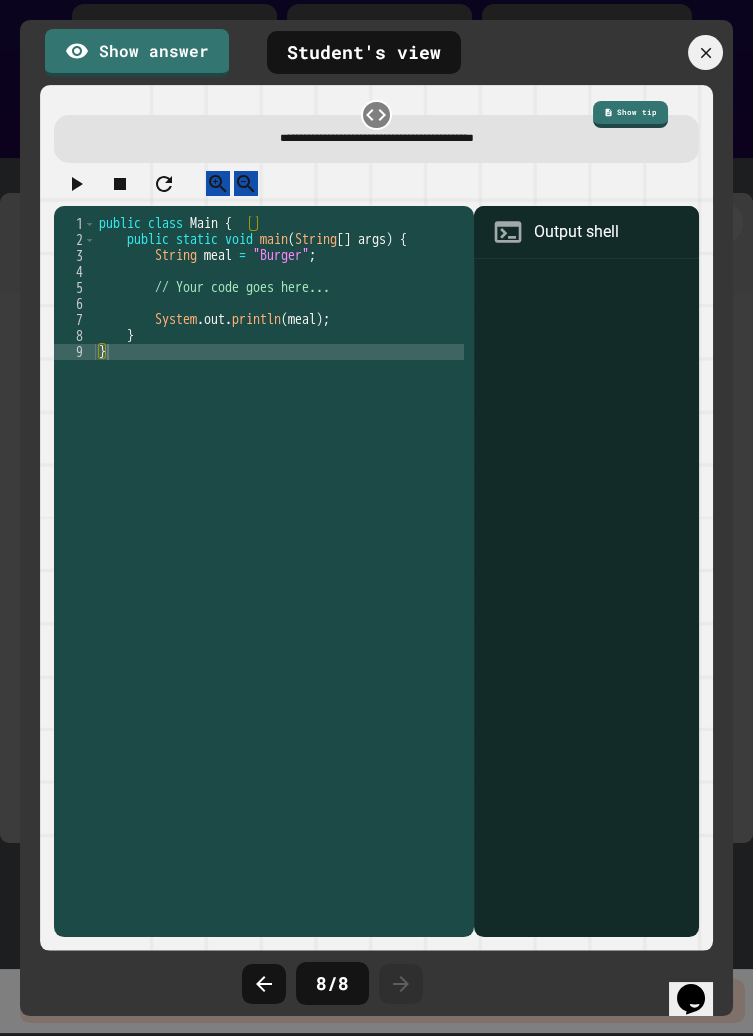 click 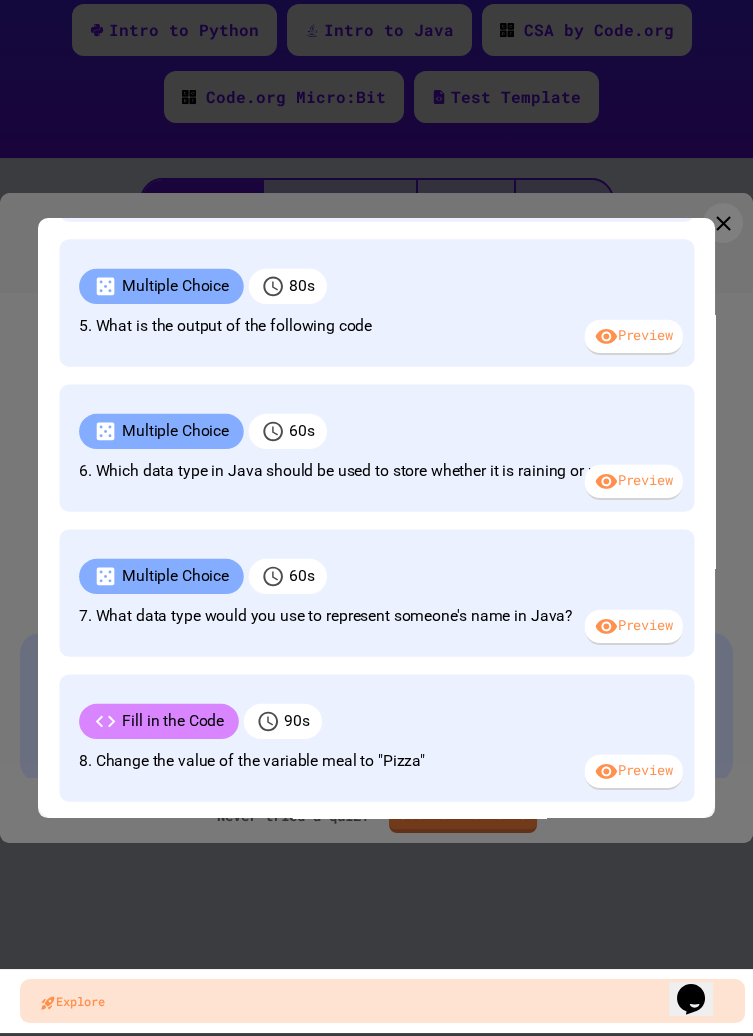 scroll, scrollTop: 1078, scrollLeft: 0, axis: vertical 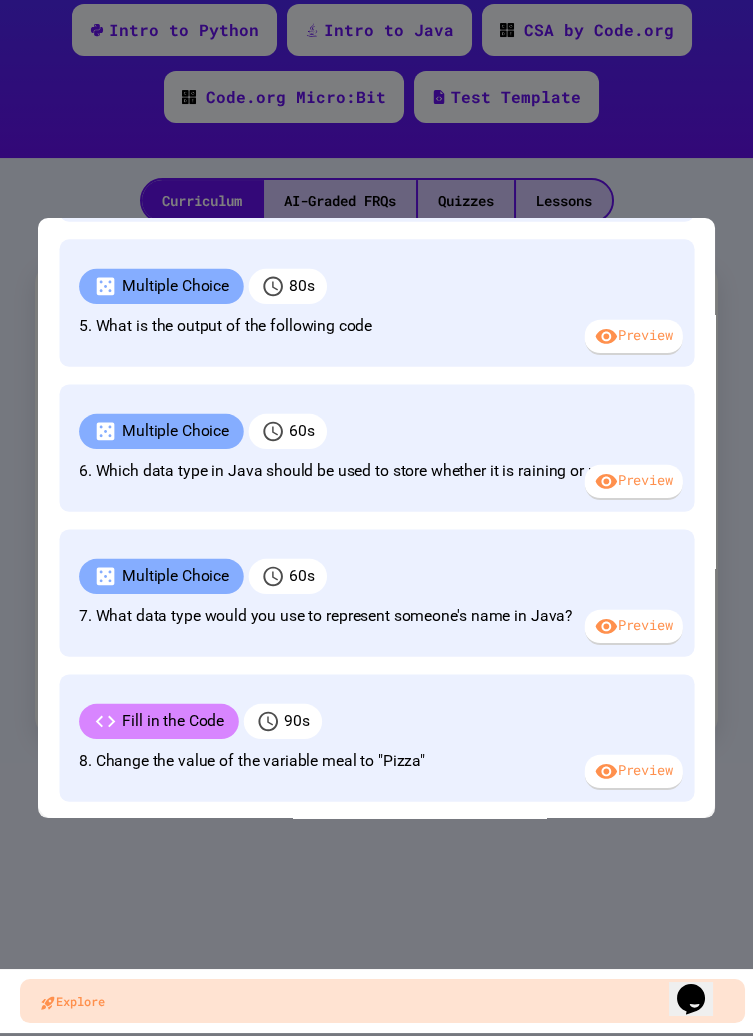 click on "Explore" at bounding box center [382, 1001] 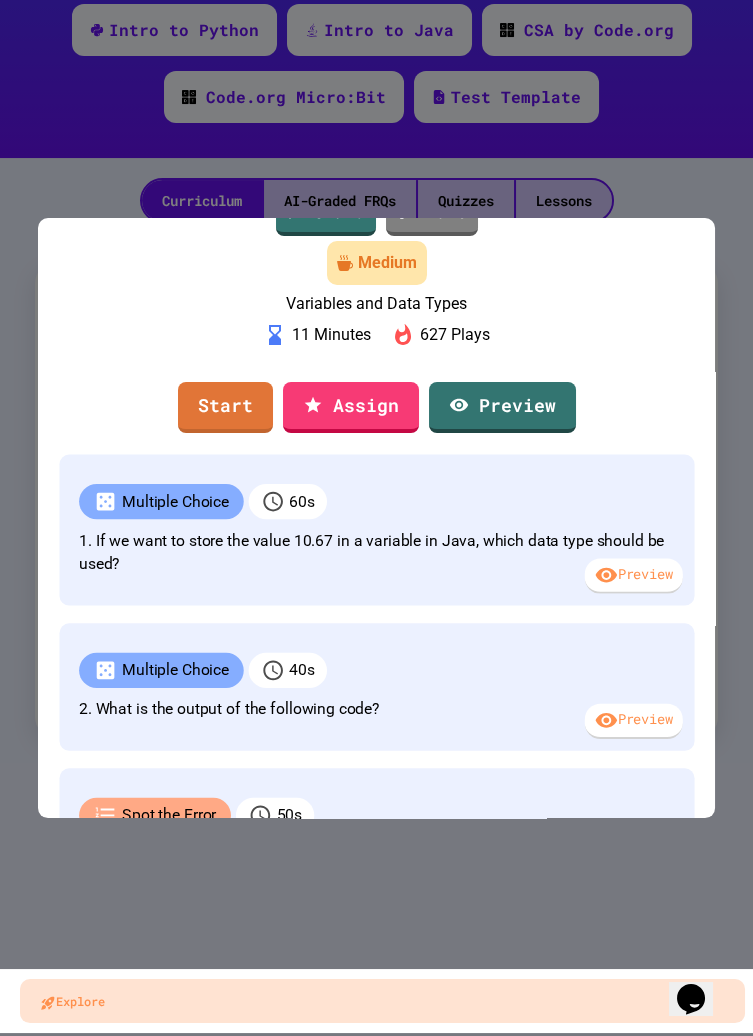 scroll, scrollTop: 0, scrollLeft: 0, axis: both 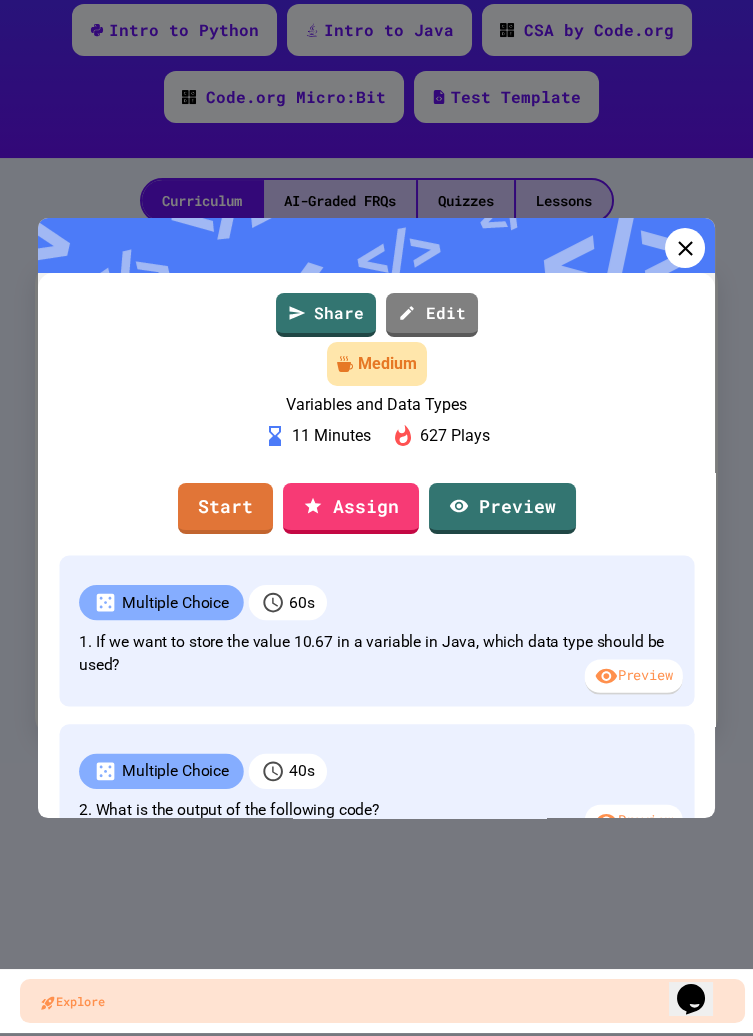 click 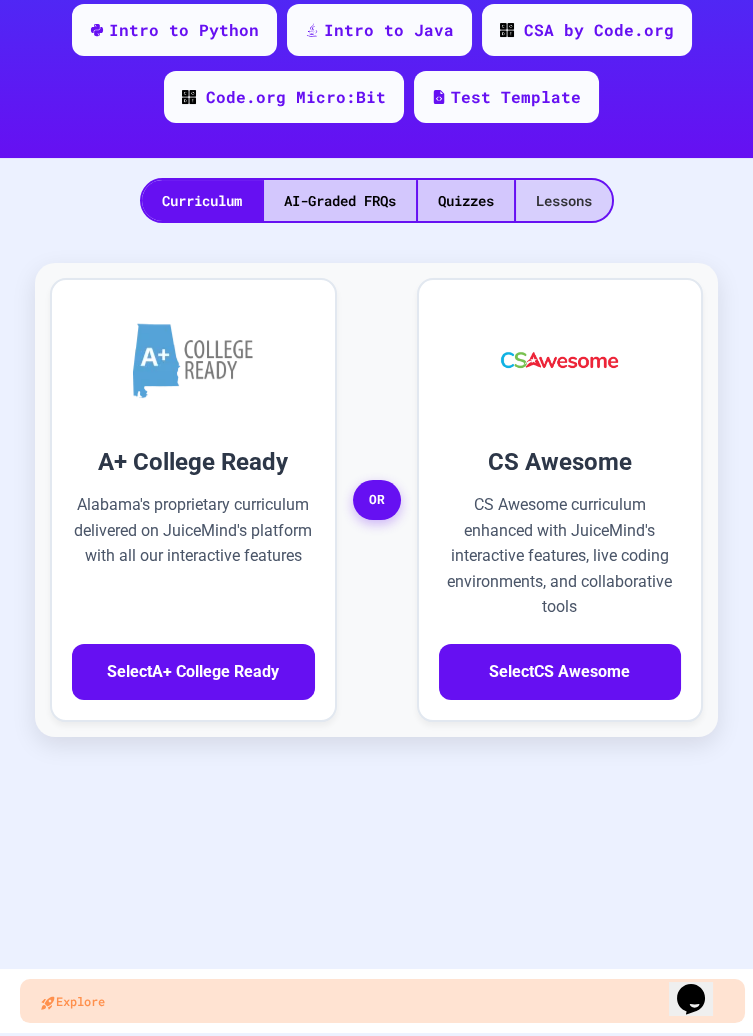 click on "Lessons" at bounding box center [564, 200] 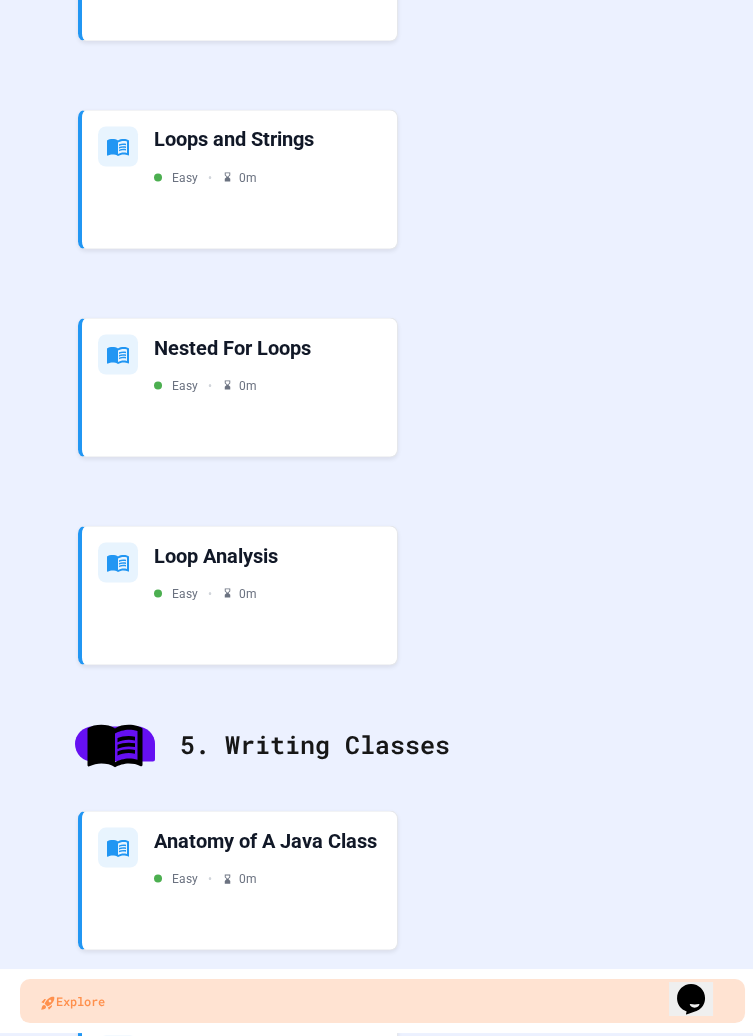 scroll, scrollTop: 6242, scrollLeft: 0, axis: vertical 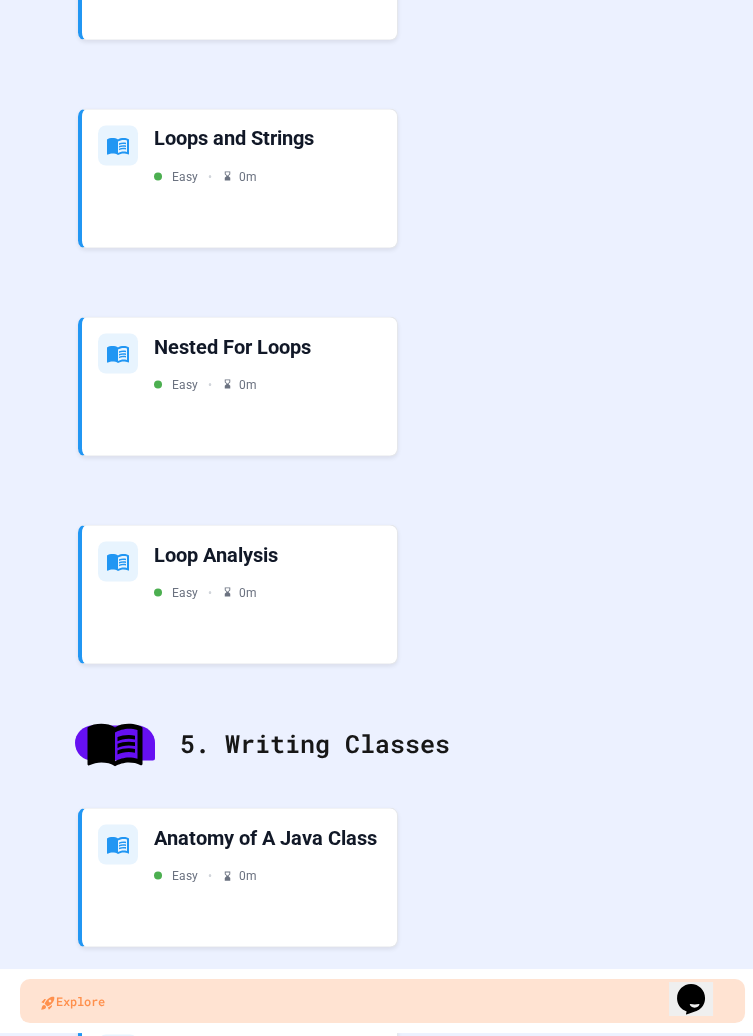 click on "Anatomy of A Java Class Easy • 0 m" at bounding box center (267, 854) 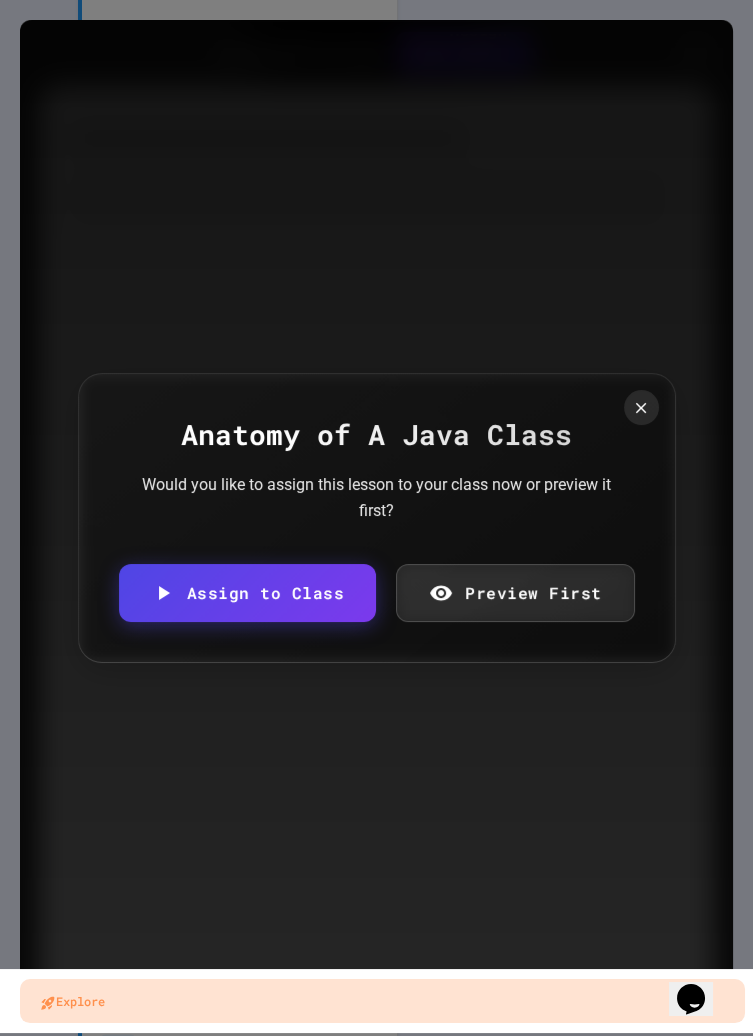 click on "Preview First" at bounding box center (515, 593) 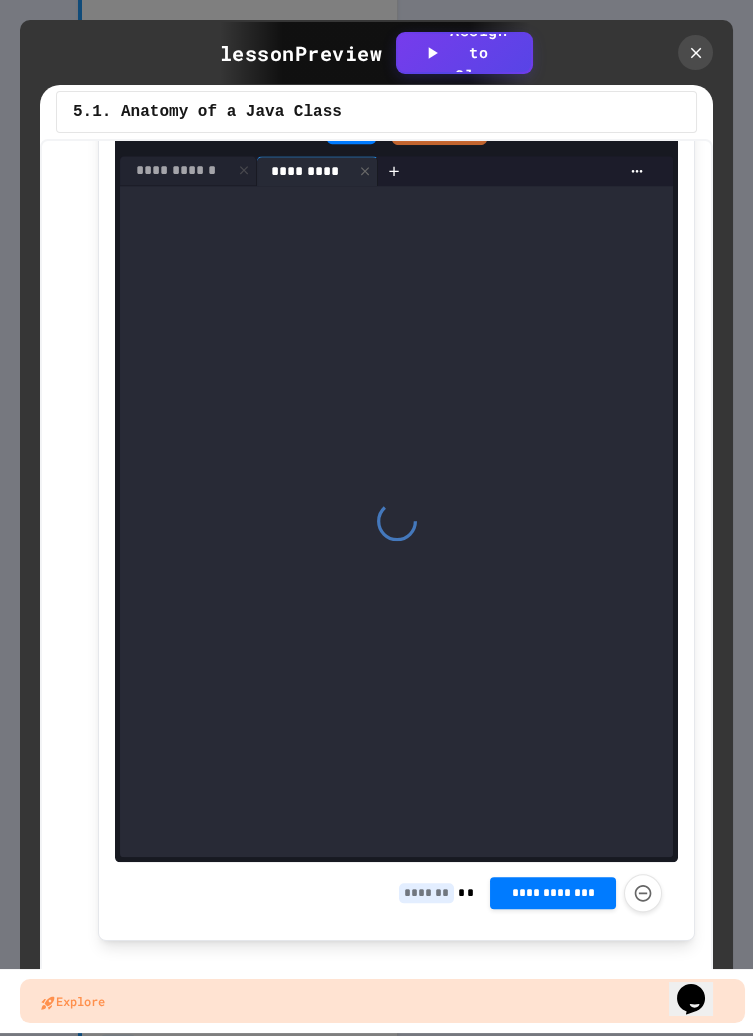 scroll, scrollTop: 3824, scrollLeft: 0, axis: vertical 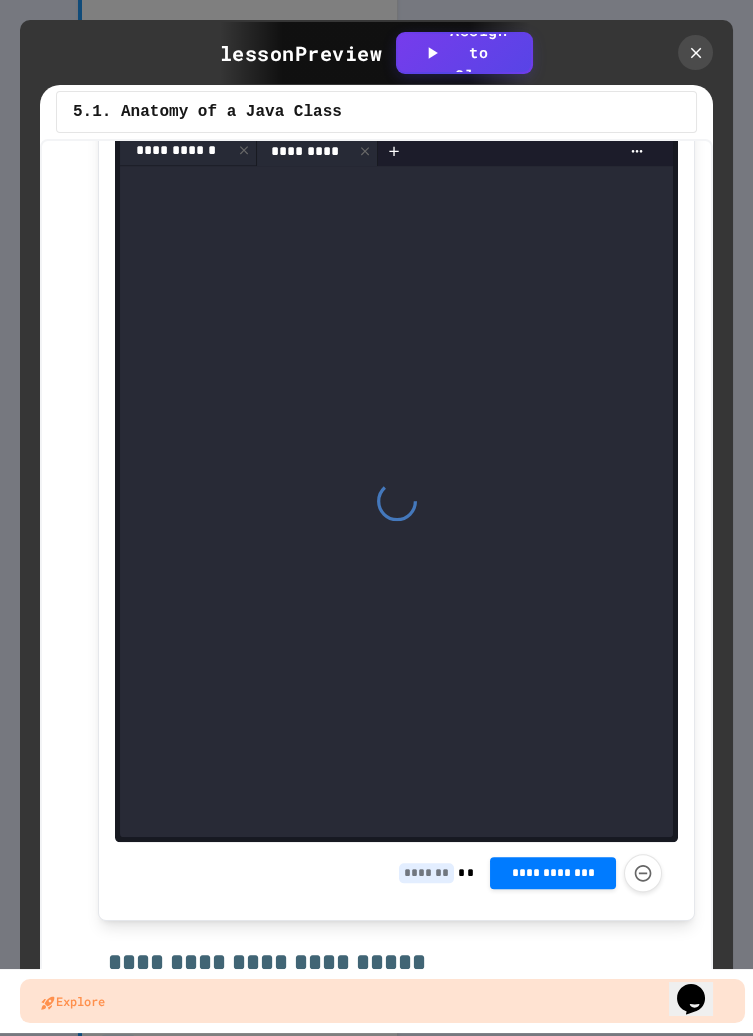 click on "**********" at bounding box center (176, 150) 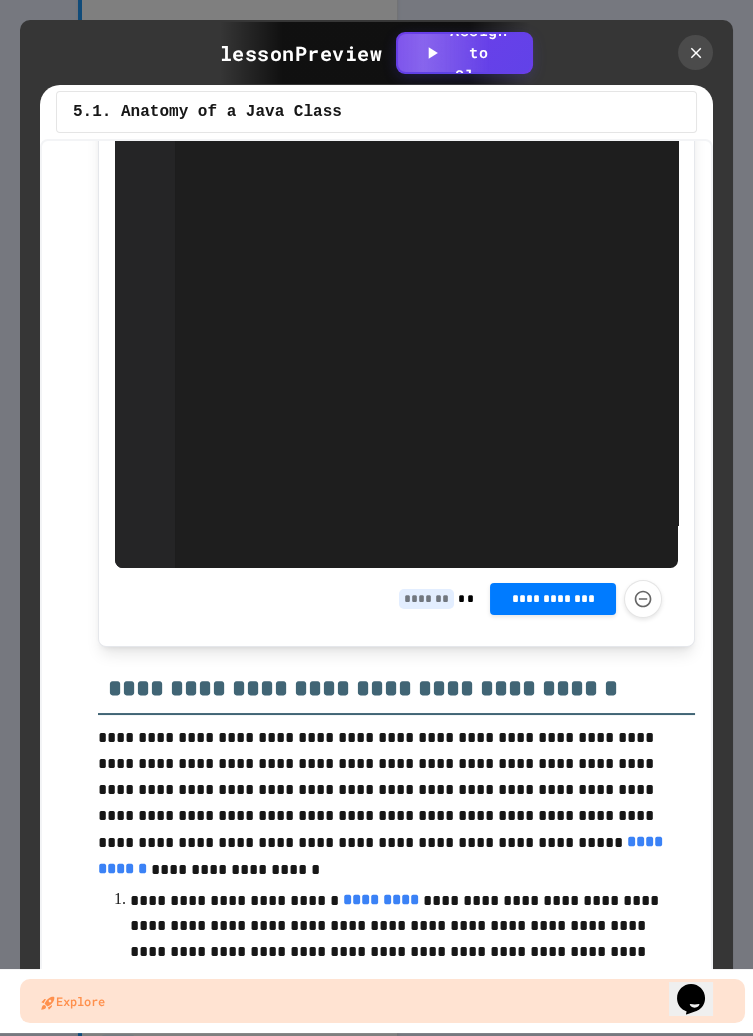 scroll, scrollTop: 12495, scrollLeft: 0, axis: vertical 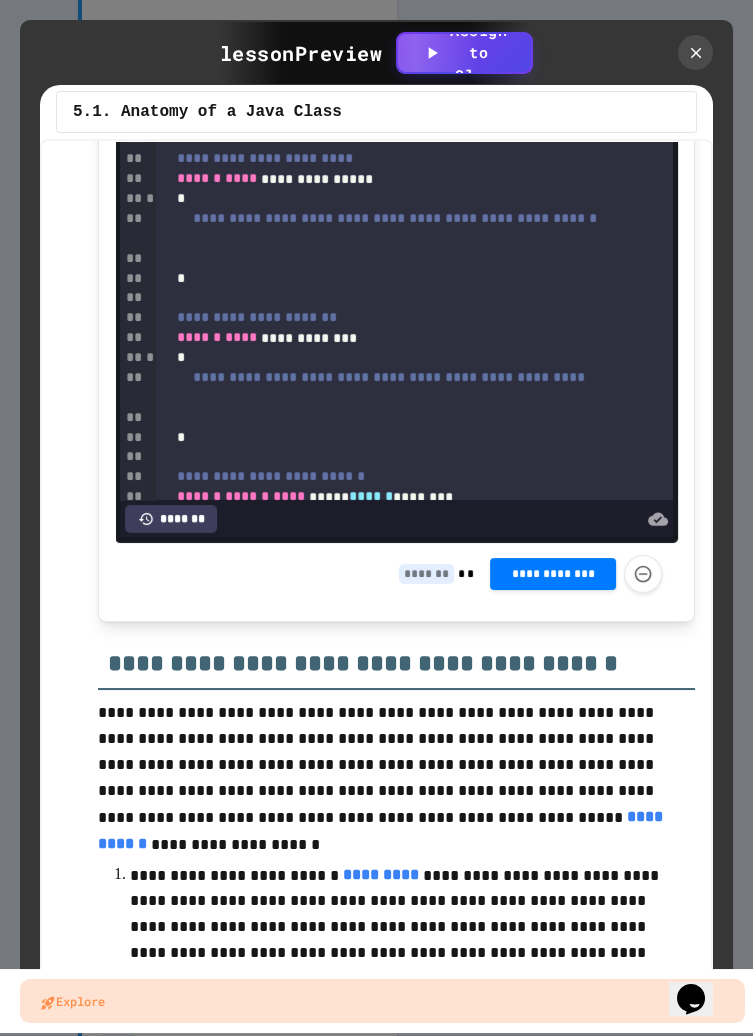click on "Explore" at bounding box center (382, 1001) 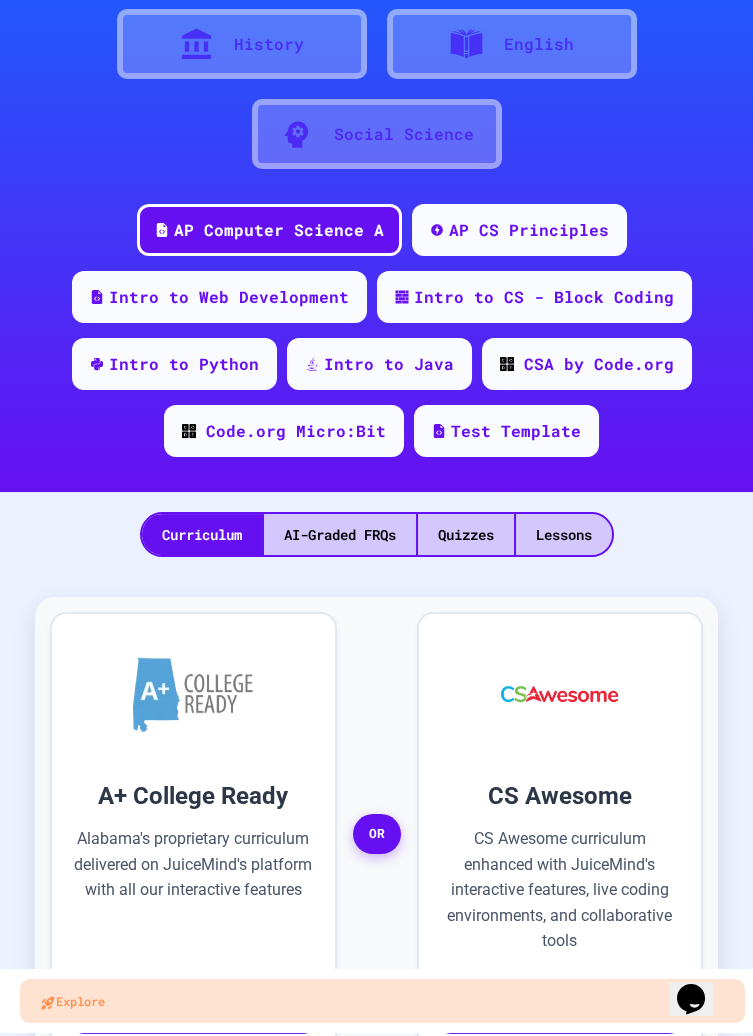 scroll, scrollTop: 0, scrollLeft: 0, axis: both 